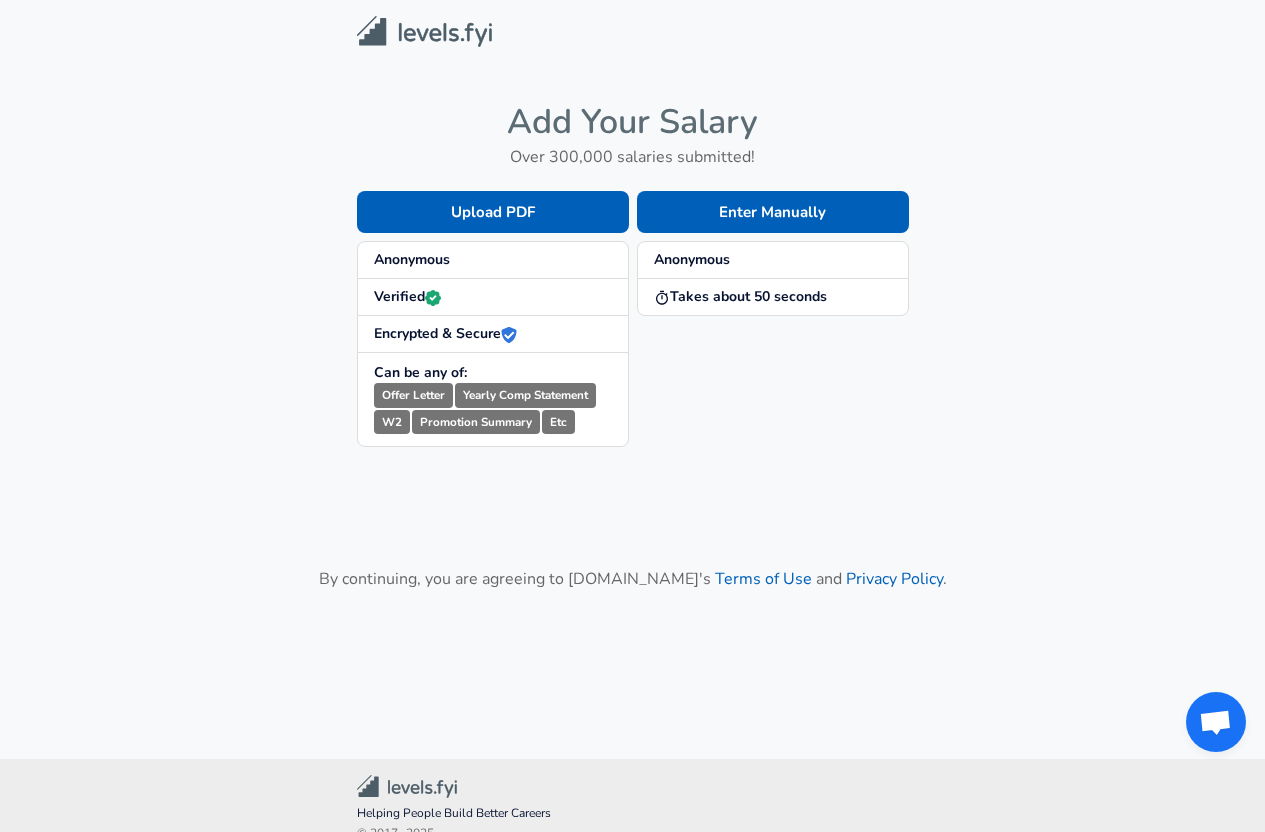 scroll, scrollTop: 0, scrollLeft: 0, axis: both 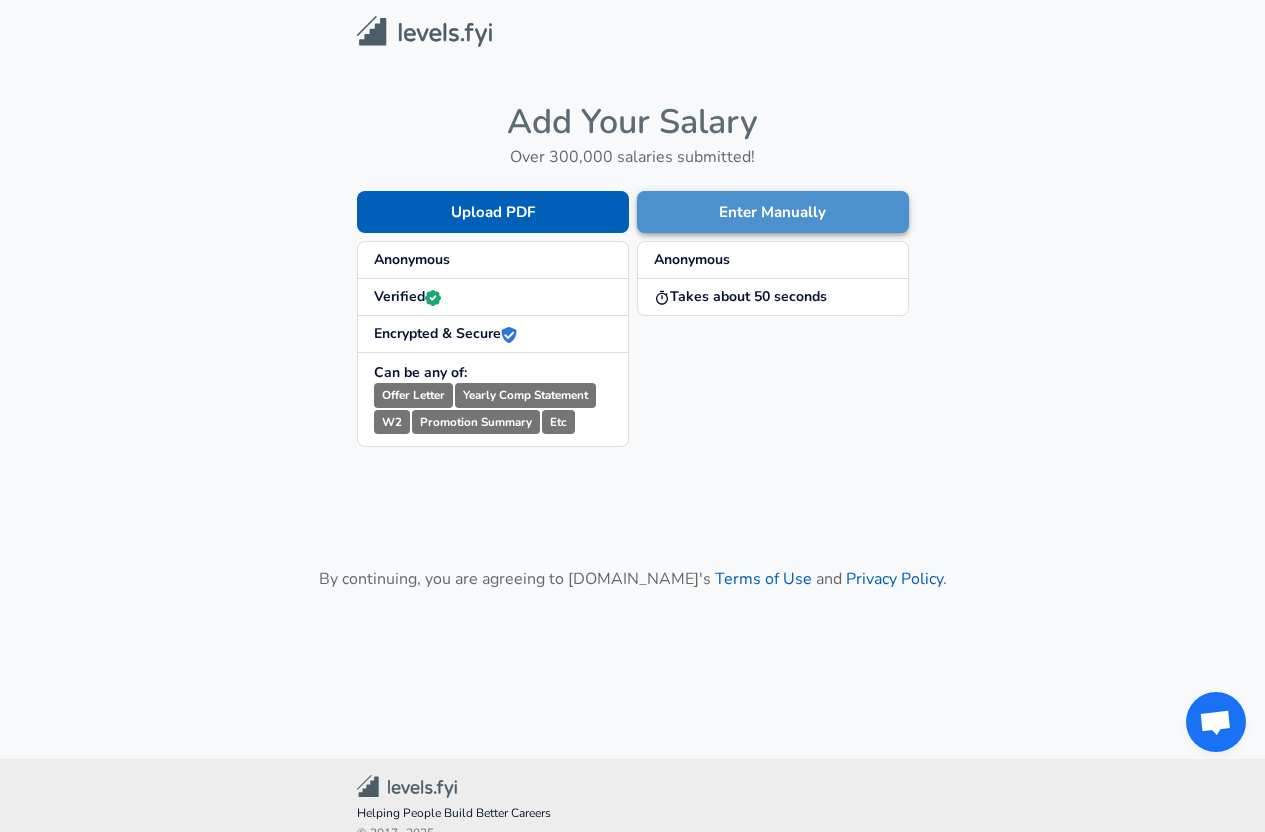 click on "Enter Manually" at bounding box center [773, 212] 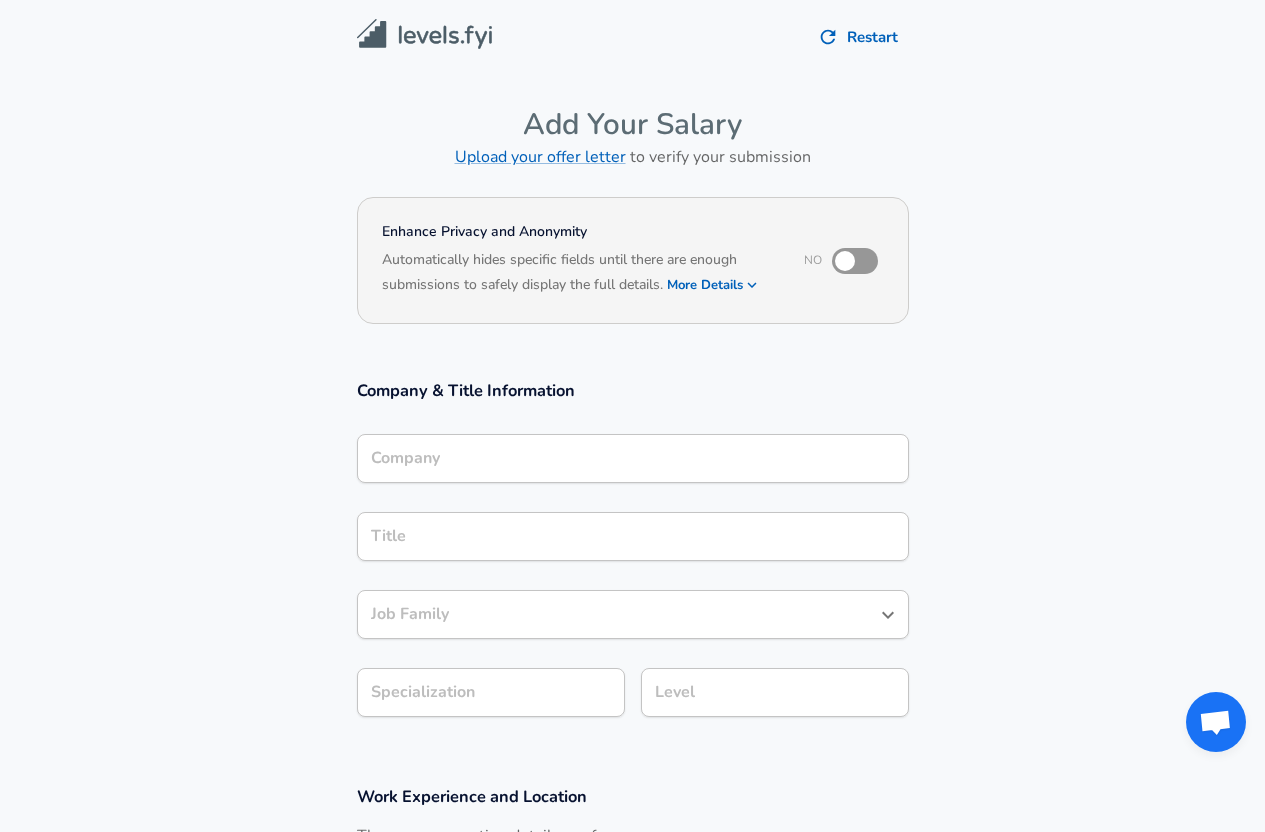 click at bounding box center [845, 261] 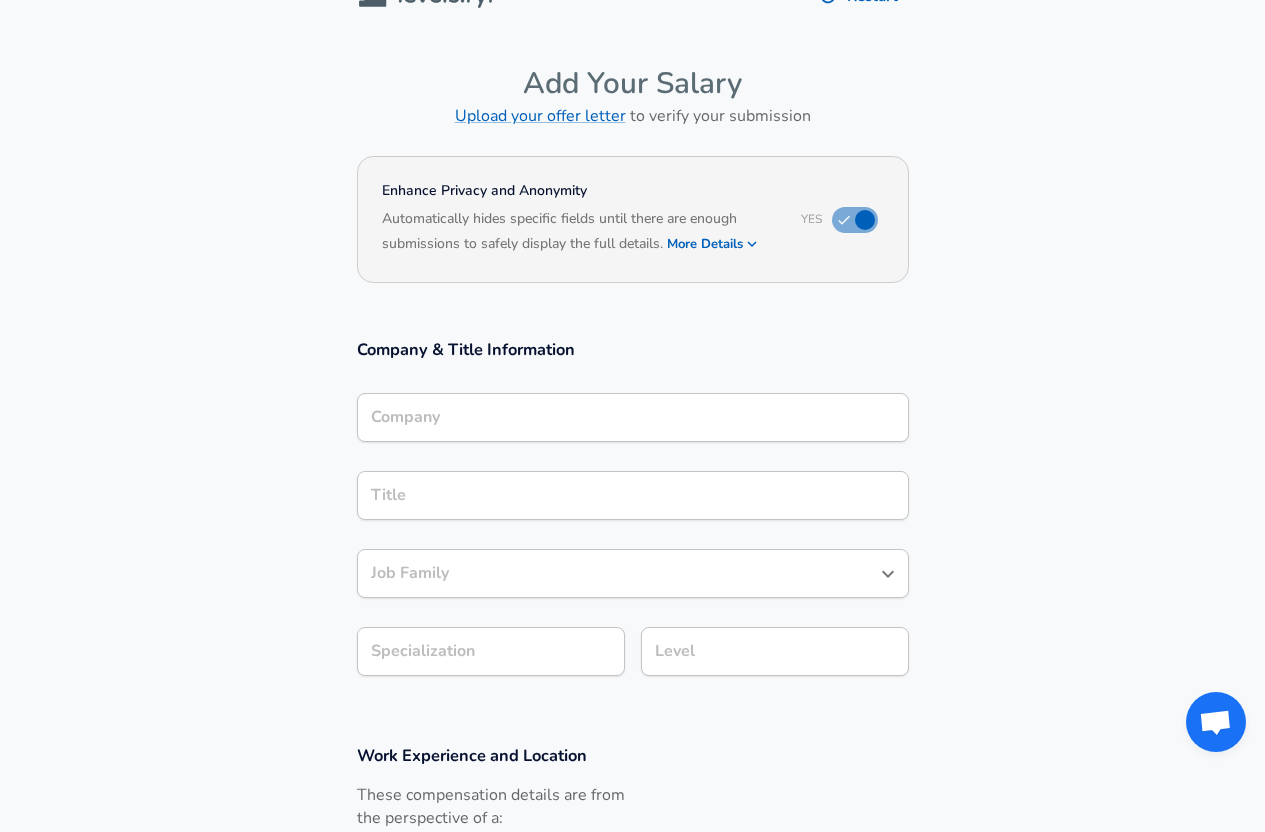 click on "Company" at bounding box center [633, 417] 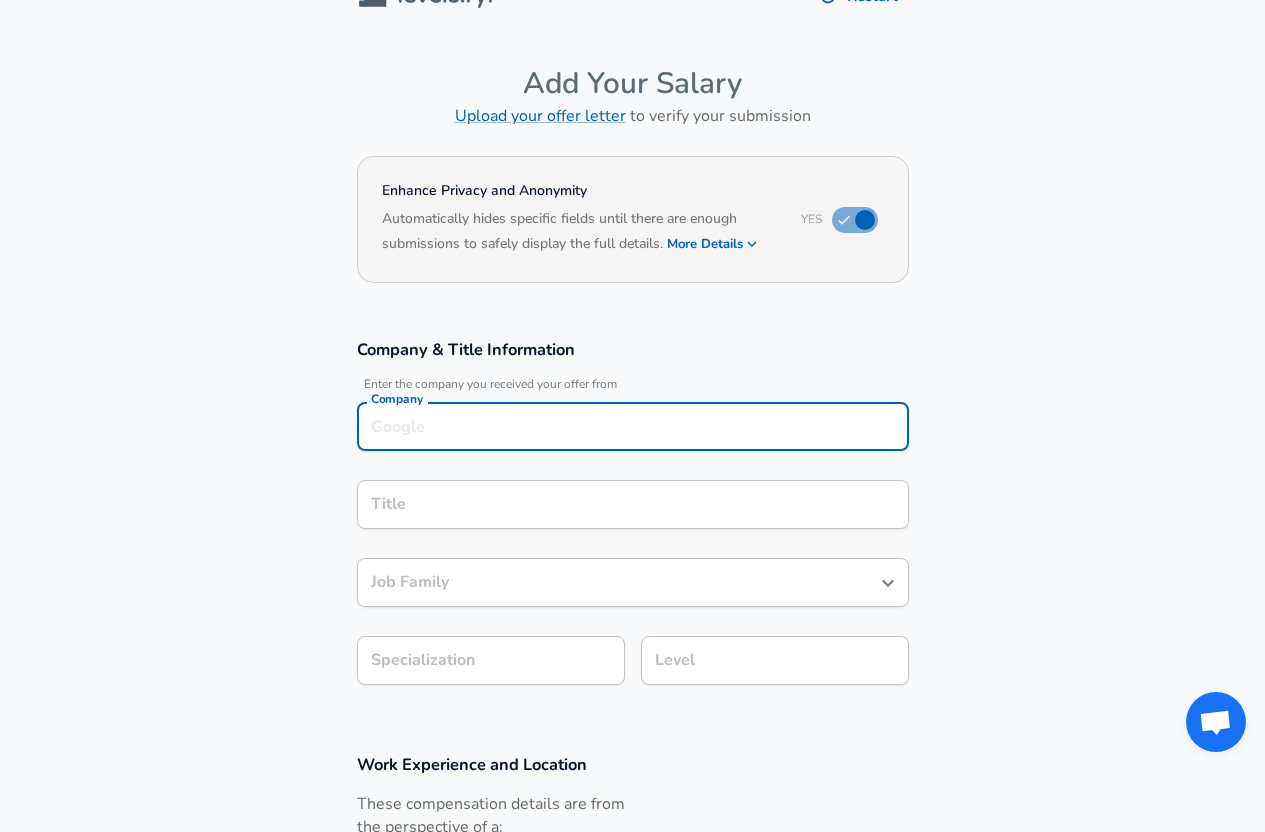 scroll, scrollTop: 61, scrollLeft: 0, axis: vertical 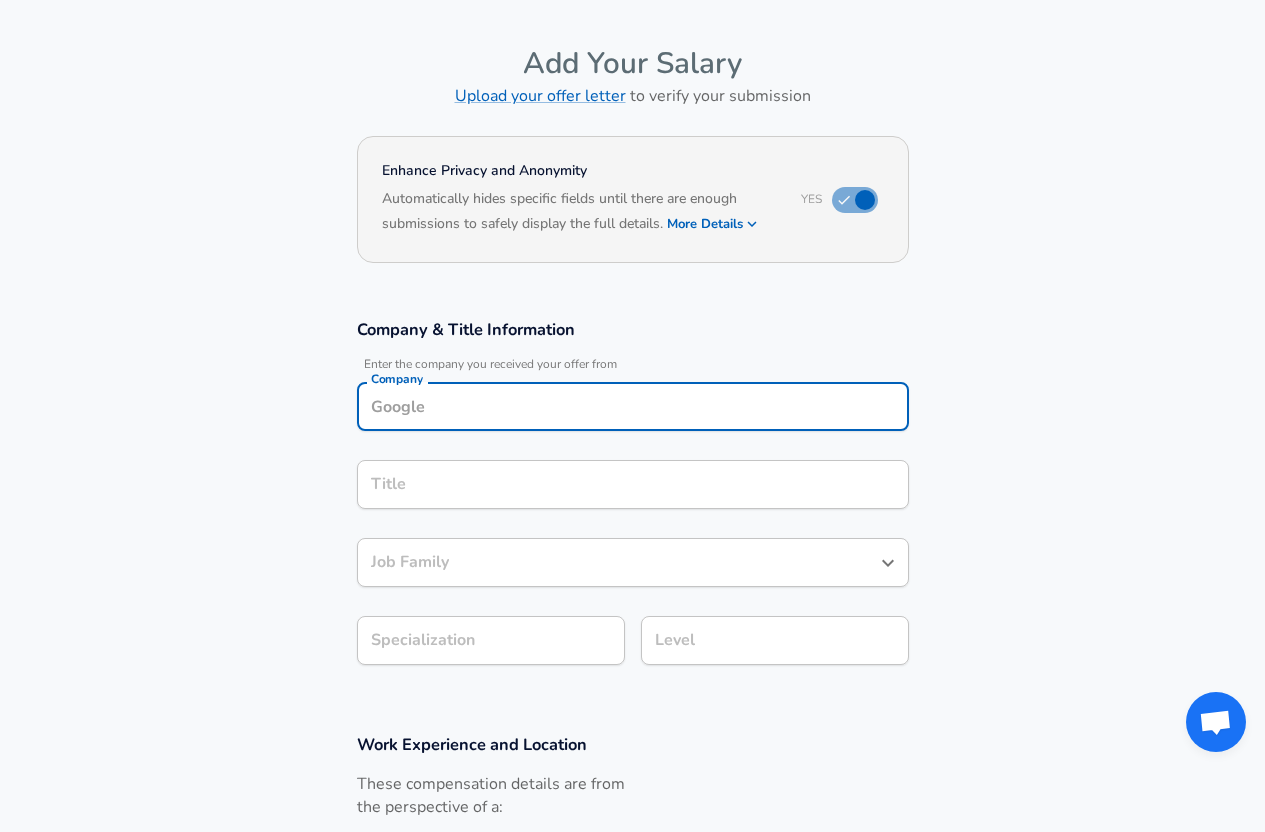 click on "Submit Salary" at bounding box center (637, 1008) 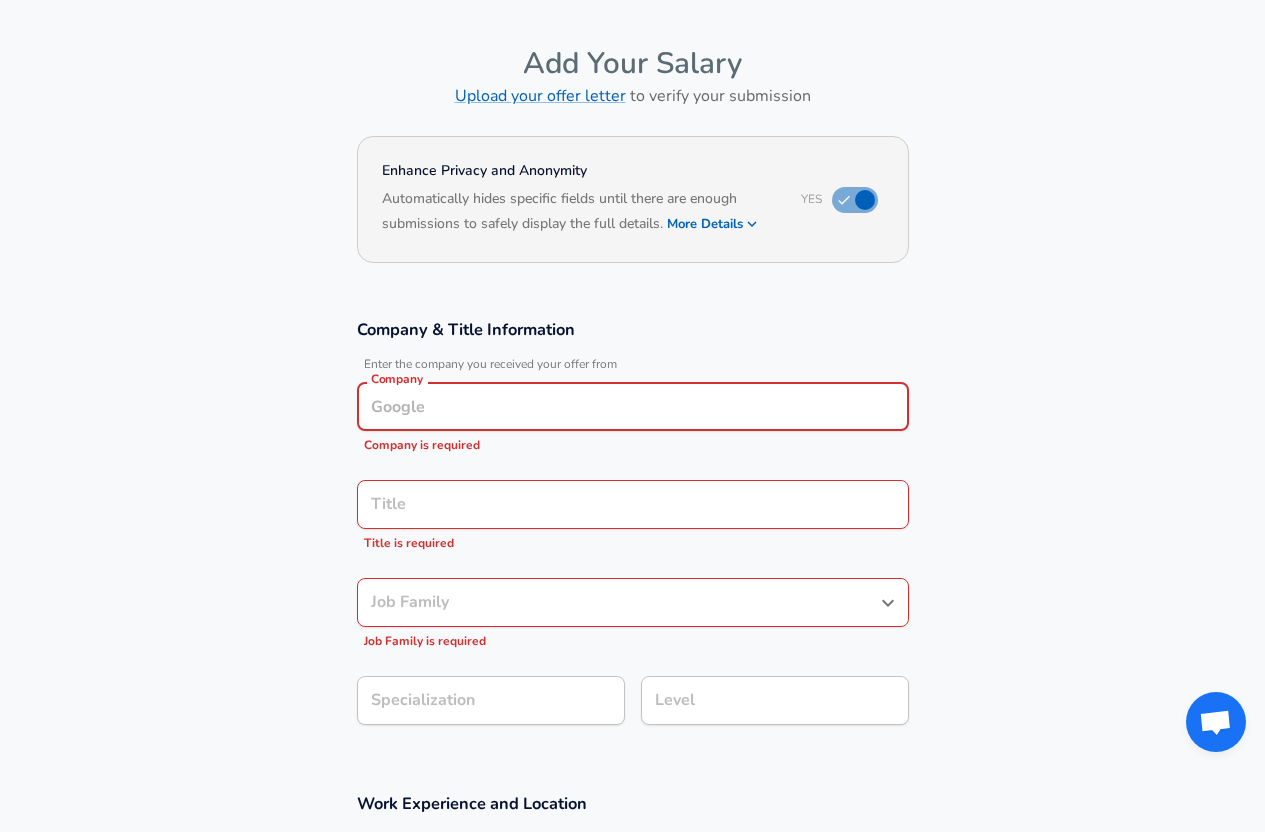 click on "Submit Salary" at bounding box center (637, 1092) 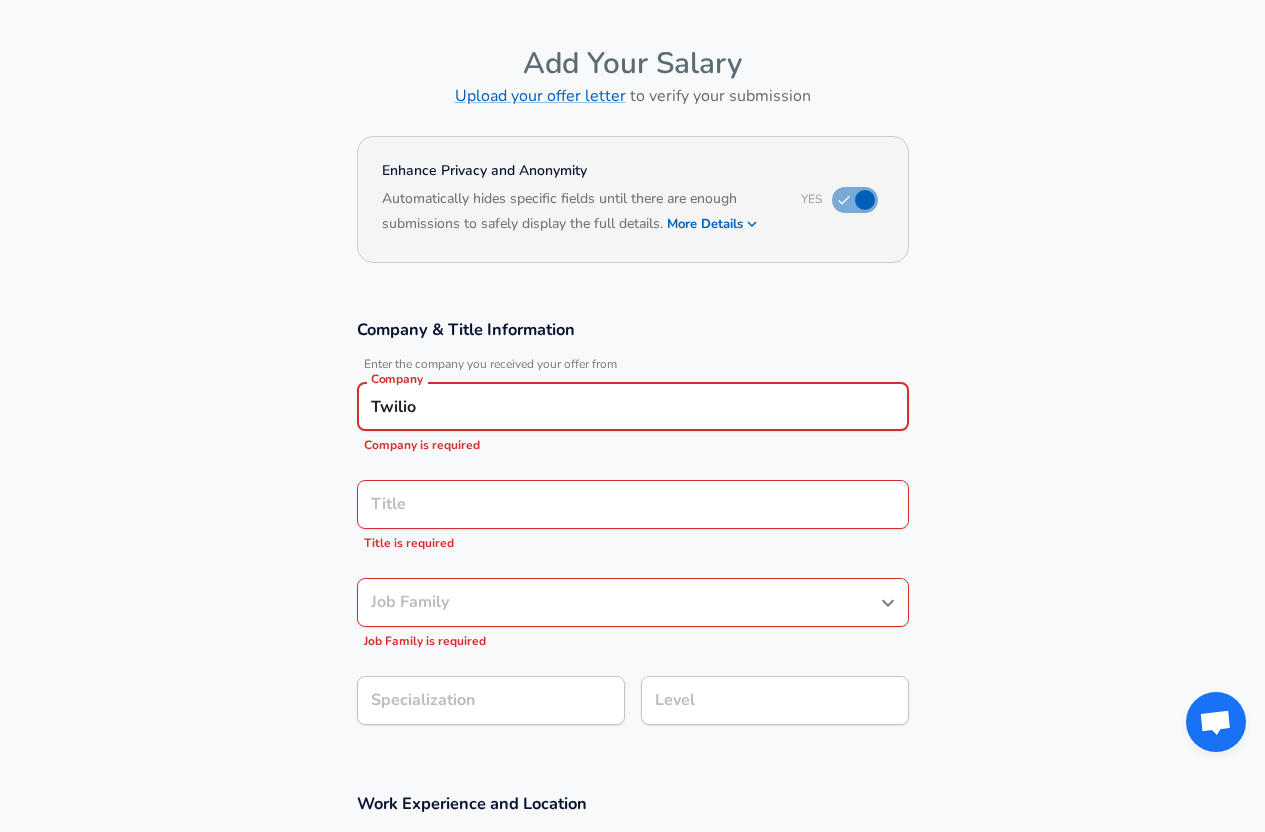 type on "Twilio" 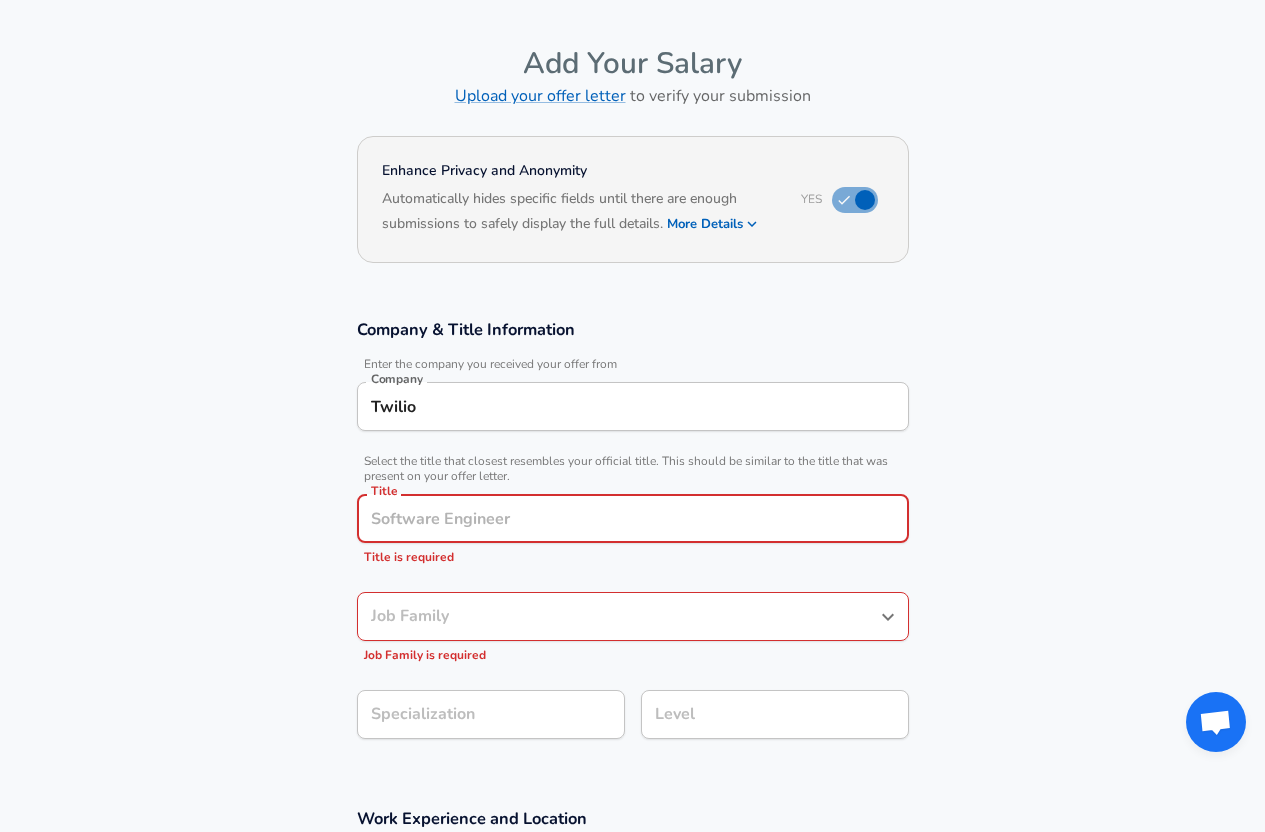 scroll, scrollTop: 101, scrollLeft: 0, axis: vertical 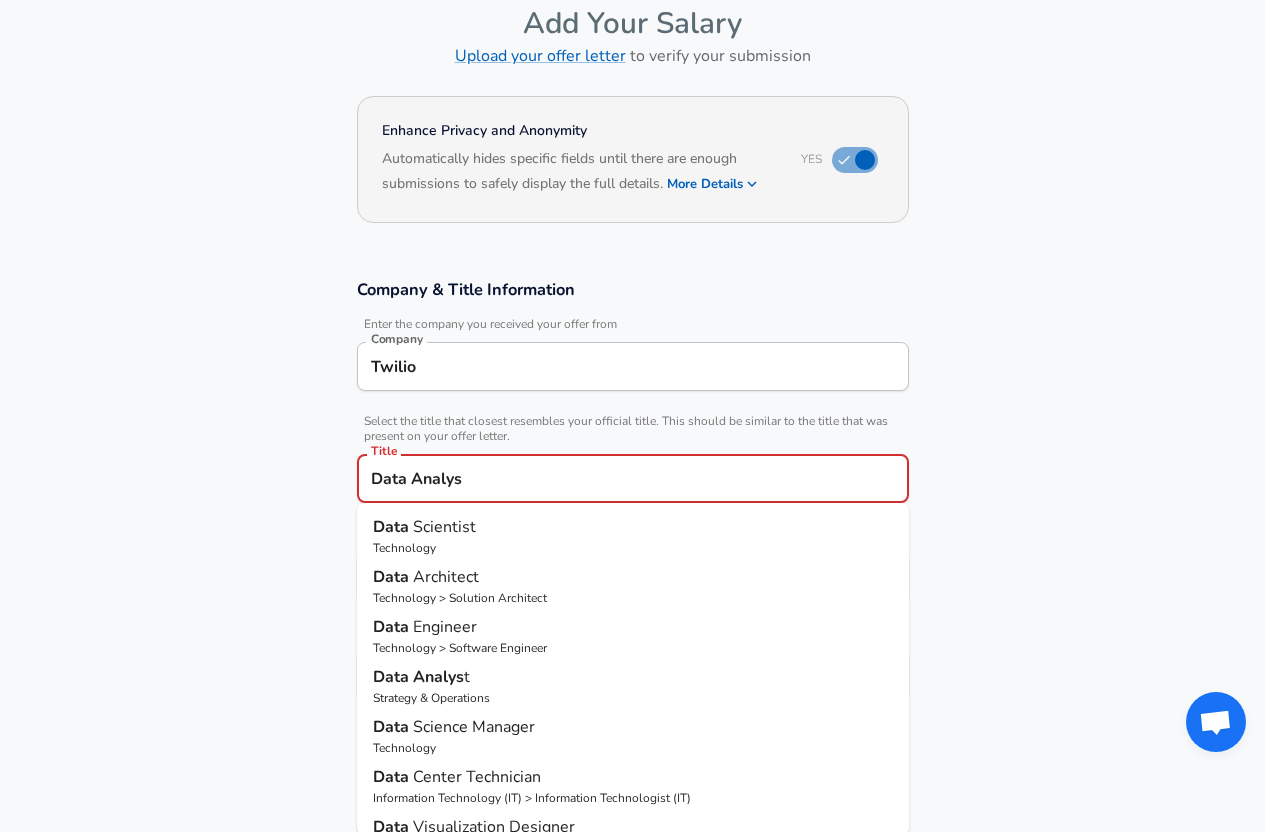 type on "Data Analyst" 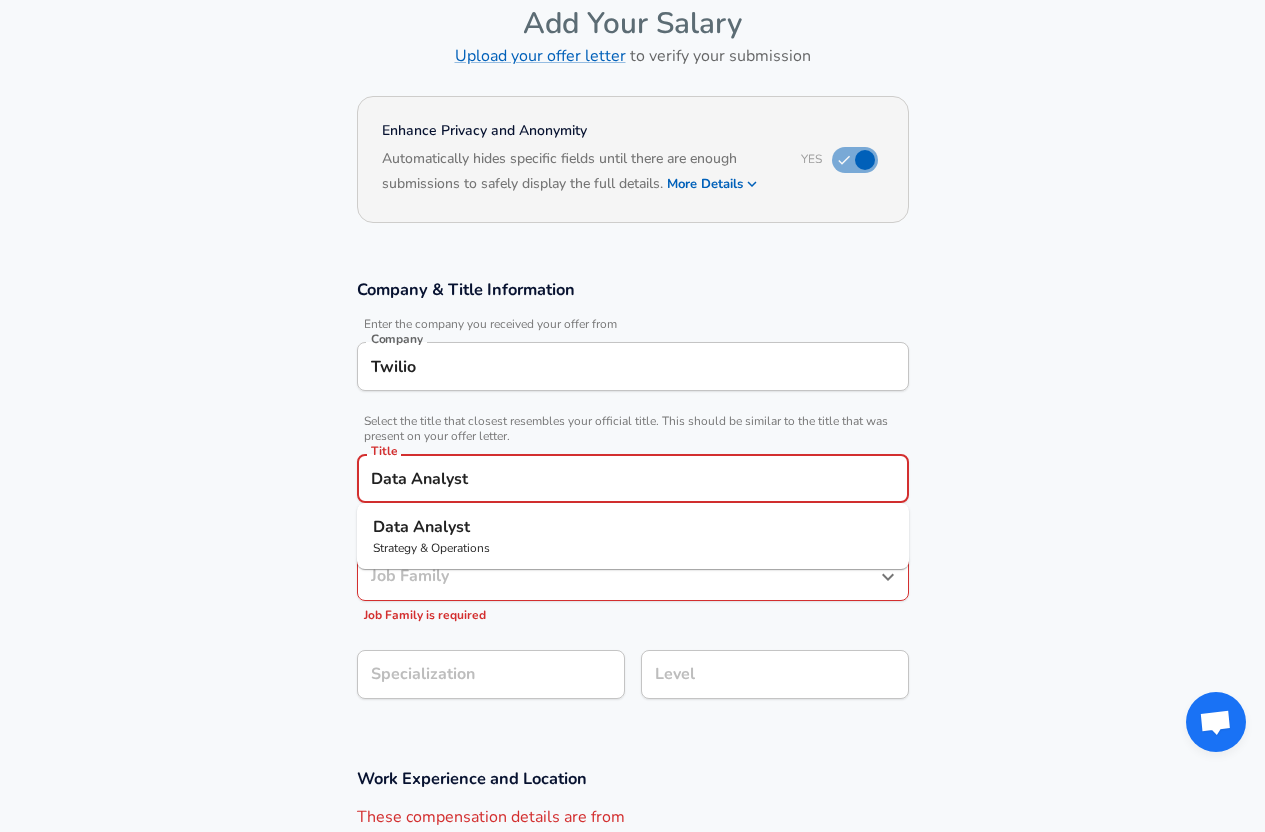click on "Data     Analyst" at bounding box center (633, 527) 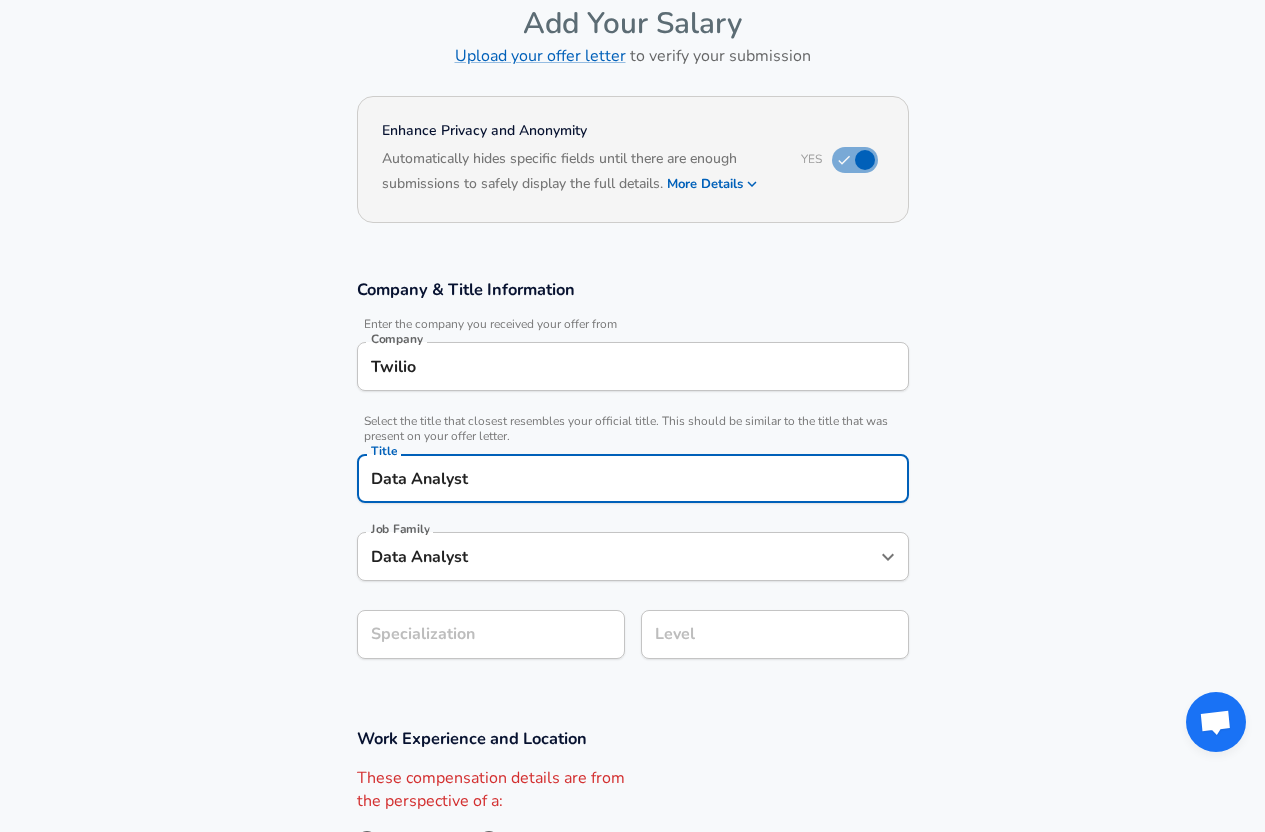 click on "Data Analyst Job Family" at bounding box center [633, 556] 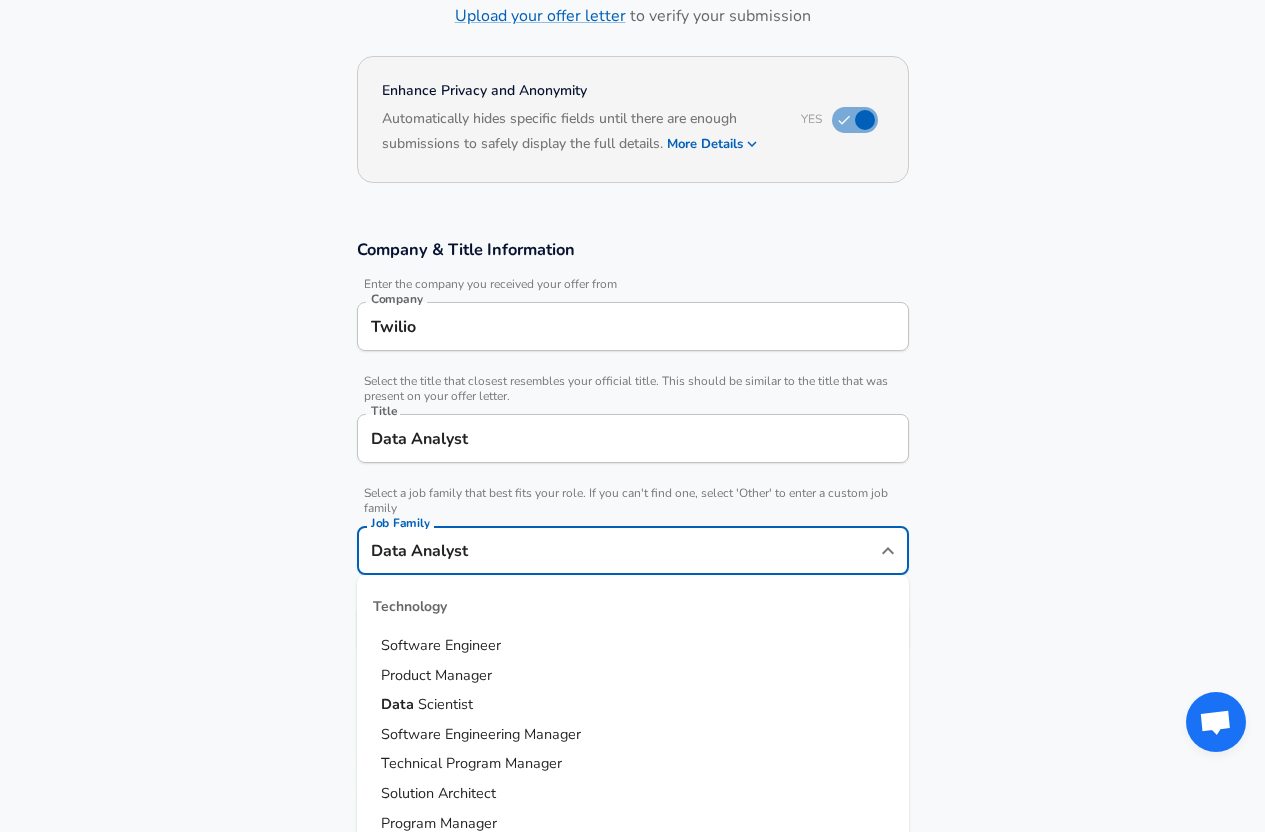 scroll, scrollTop: 2231, scrollLeft: 0, axis: vertical 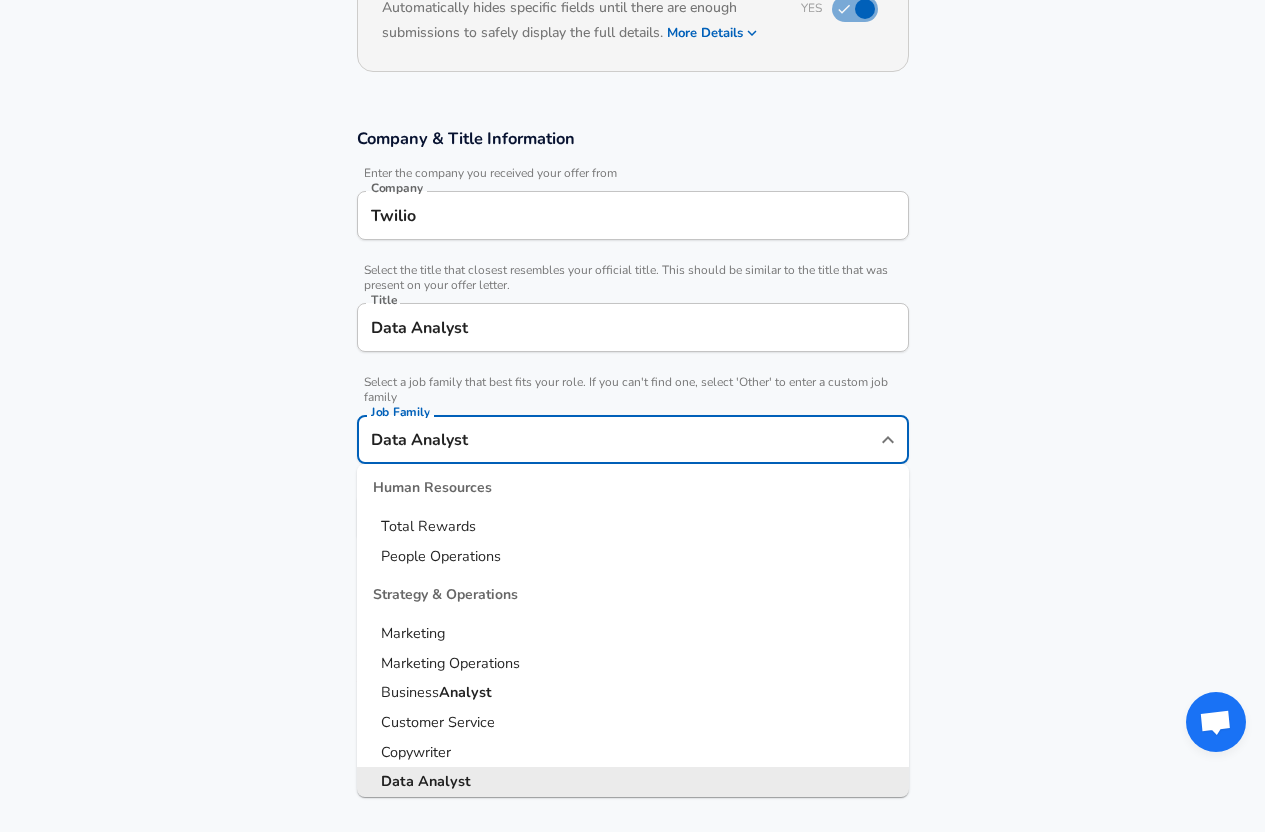 click on "Company & Title Information   Enter the company you received your offer from Company Twilio Company   Select the title that closest resembles your official title. This should be similar to the title that was present on your offer letter. Title Data Analyst Title   Select a job family that best fits your role. If you can't find one, select 'Other' to enter a custom job family Job Family Data Analyst Job Family Technology Software Engineer Product Manager Data    Scientist Software Engineering Manager Technical Program Manager Solution Architect Program Manager Project Manager Data    Science Manager Technical Writer Engineering Biomedical Engineer Civil Engineer Hardware Engineer Mechanical Engineer Geological Engineer Electrical Engineer Controls Engineer Chemical Engineer Aerospace Engineer Materials Engineer Optical Engineer MEP Engineer Prompt Engineer Business Management Consultant Business Development Sales Sales Legal Legal Sales Sales Engineer Legal Regulatory Affairs Sales Customer Success Design Data" at bounding box center [632, 345] 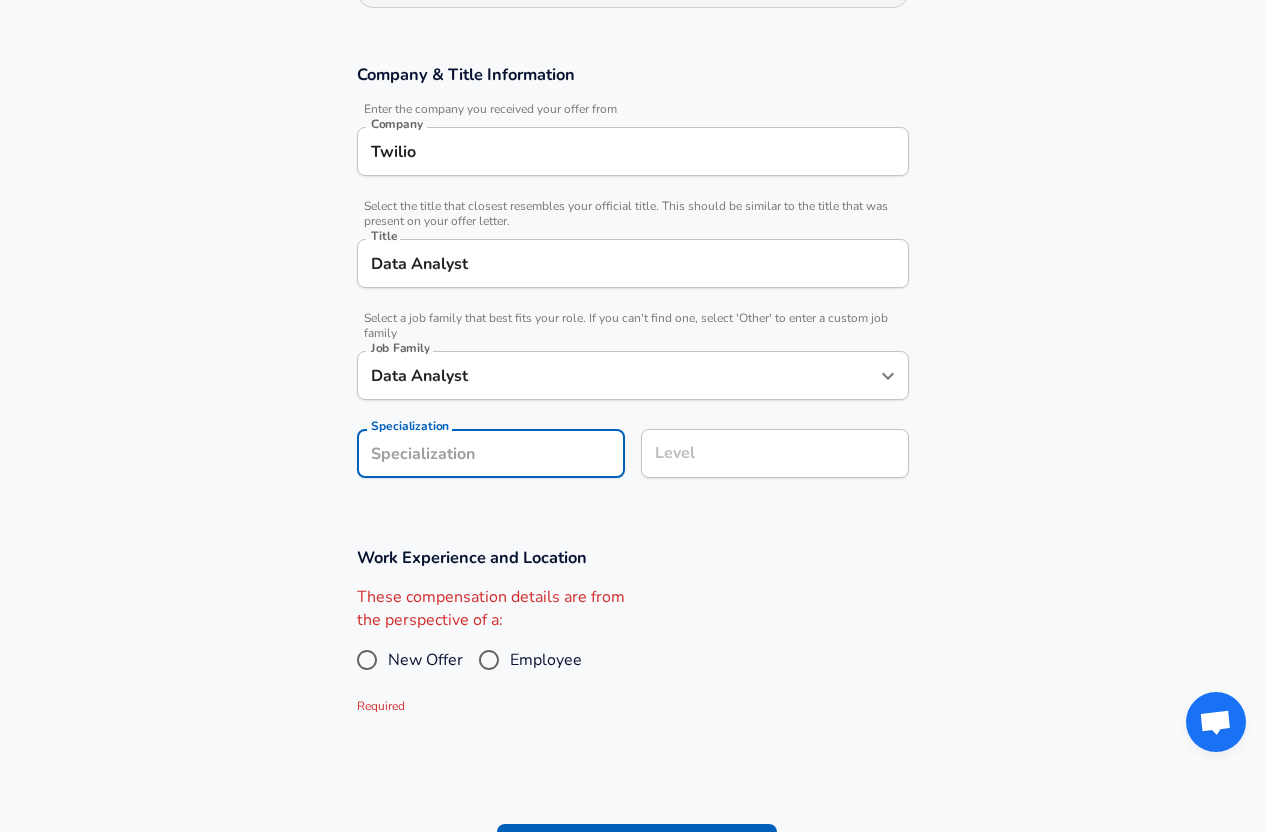 click on "Company & Title Information   Enter the company you received your offer from Company Twilio Company   Select the title that closest resembles your official title. This should be similar to the title that was present on your offer letter. Title Data Analyst Title   Select a job family that best fits your role. If you can't find one, select 'Other' to enter a custom job family Job Family Data Analyst Job Family Specialization Specialization Level Level" at bounding box center (632, 281) 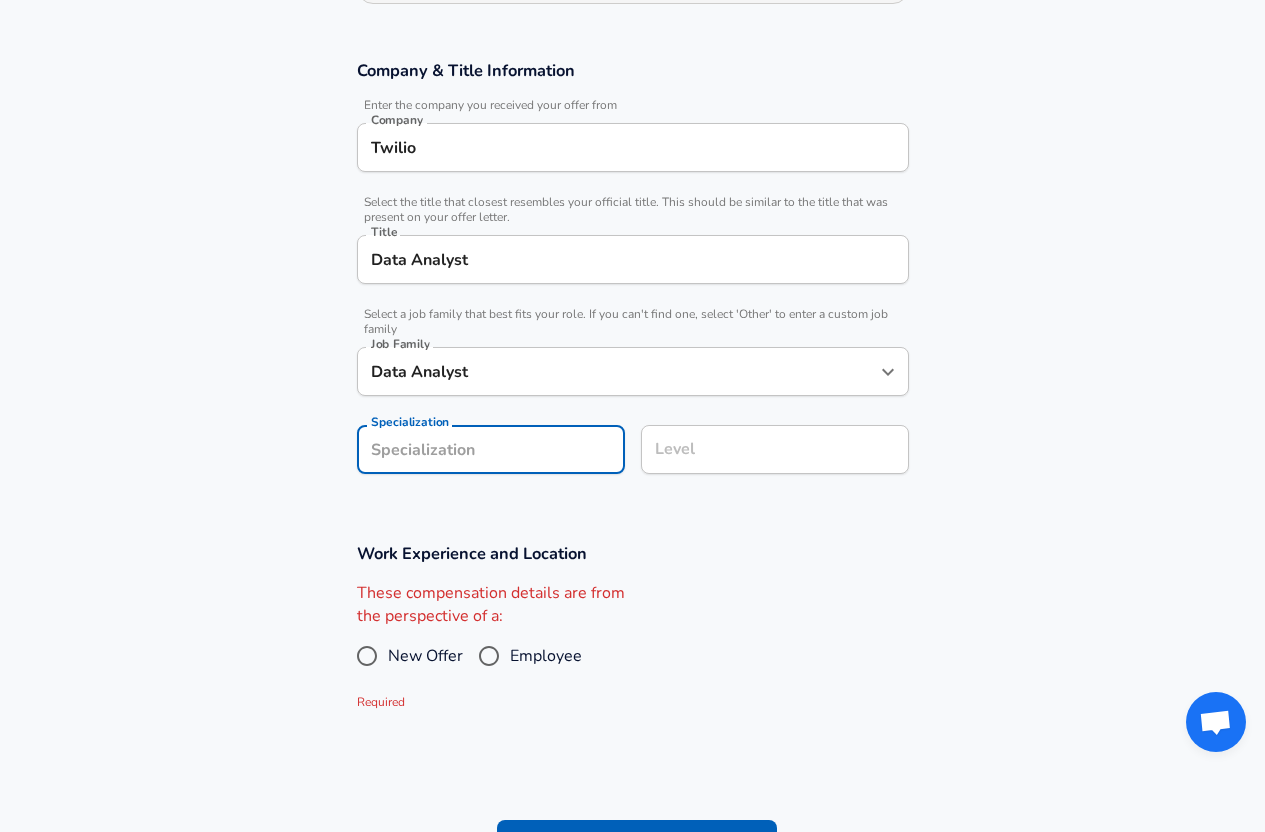 click on "Specialization" at bounding box center (491, 449) 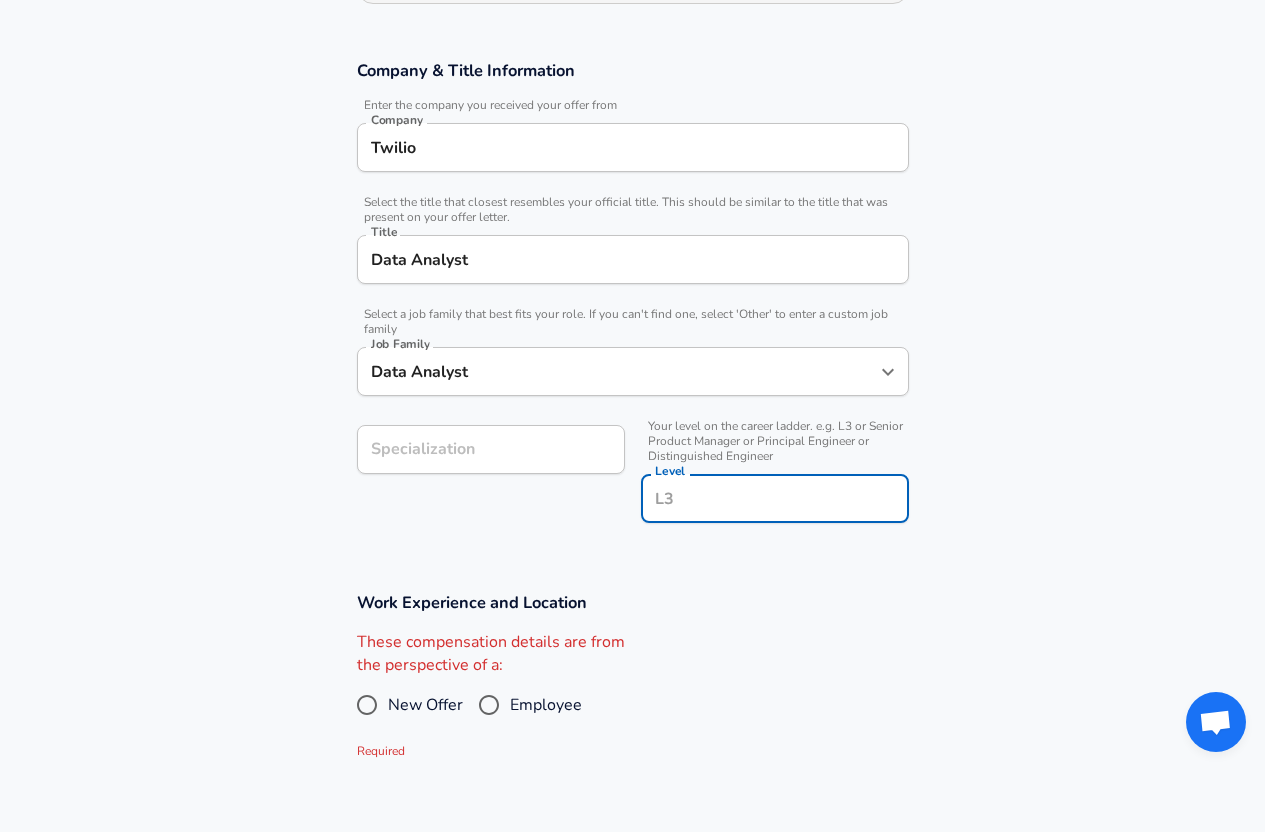 scroll, scrollTop: 360, scrollLeft: 0, axis: vertical 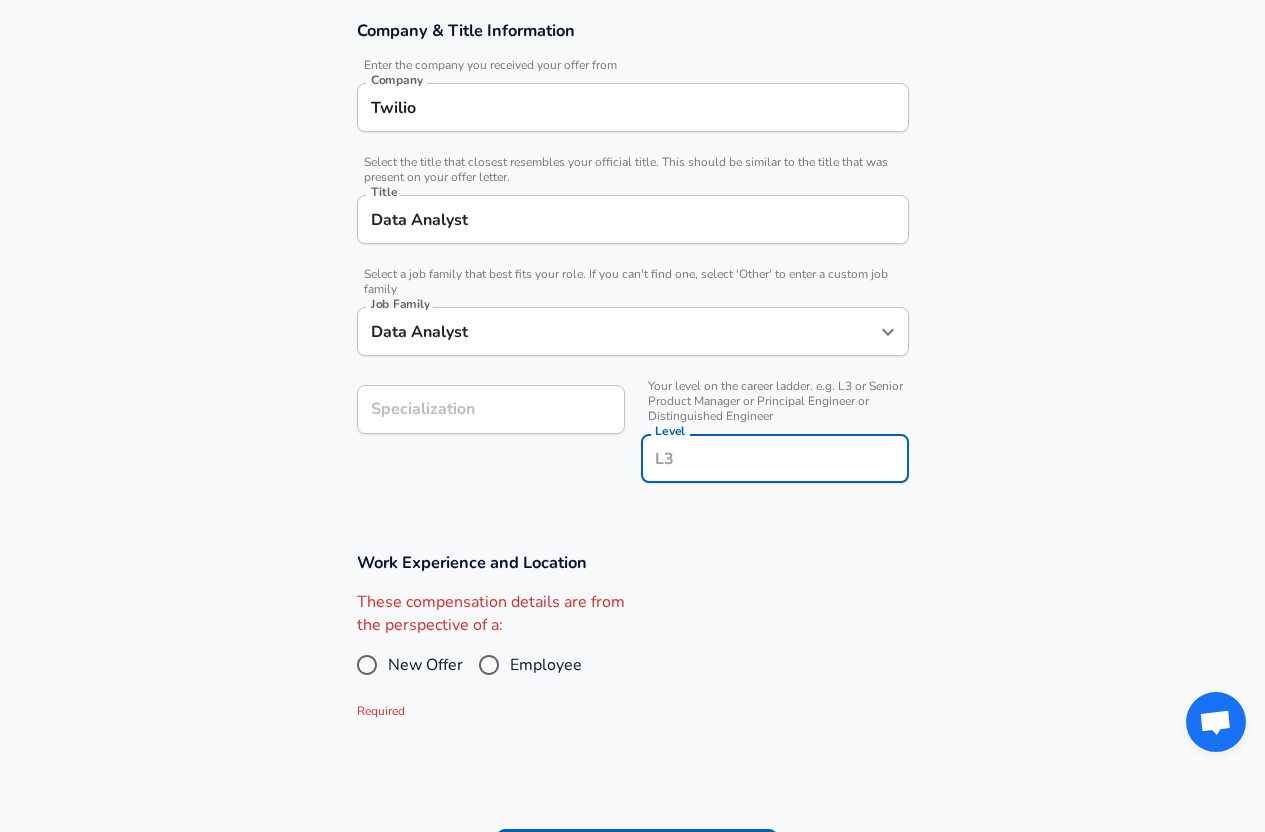 type on "2" 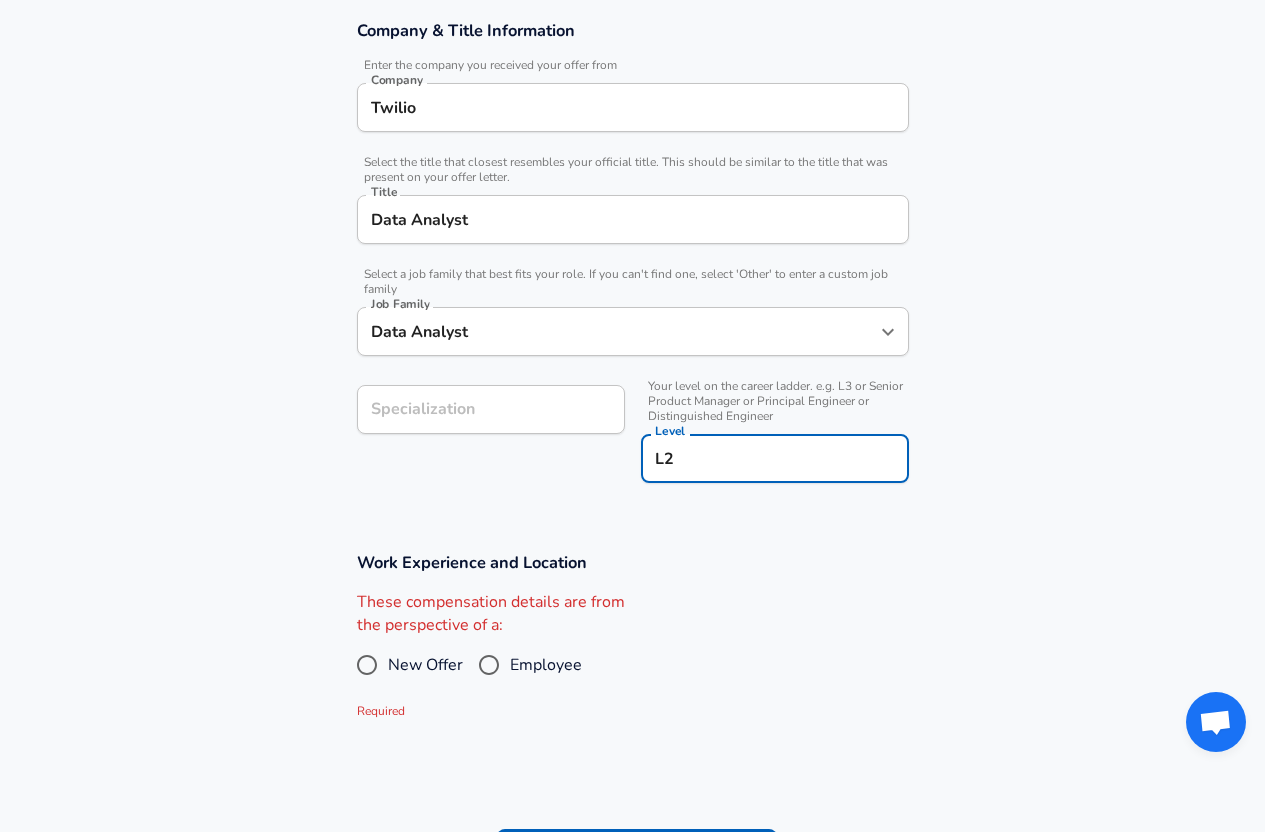 type on "L2" 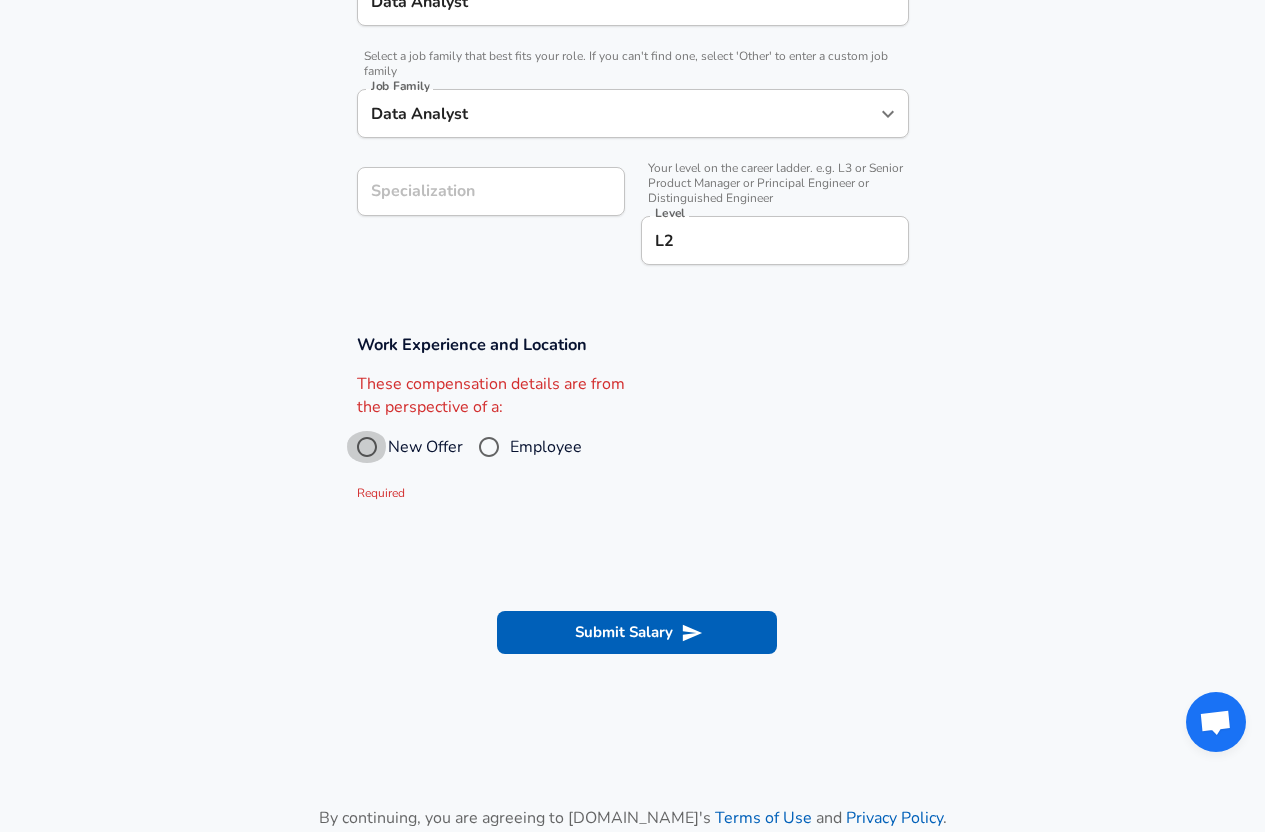 scroll, scrollTop: 707, scrollLeft: 0, axis: vertical 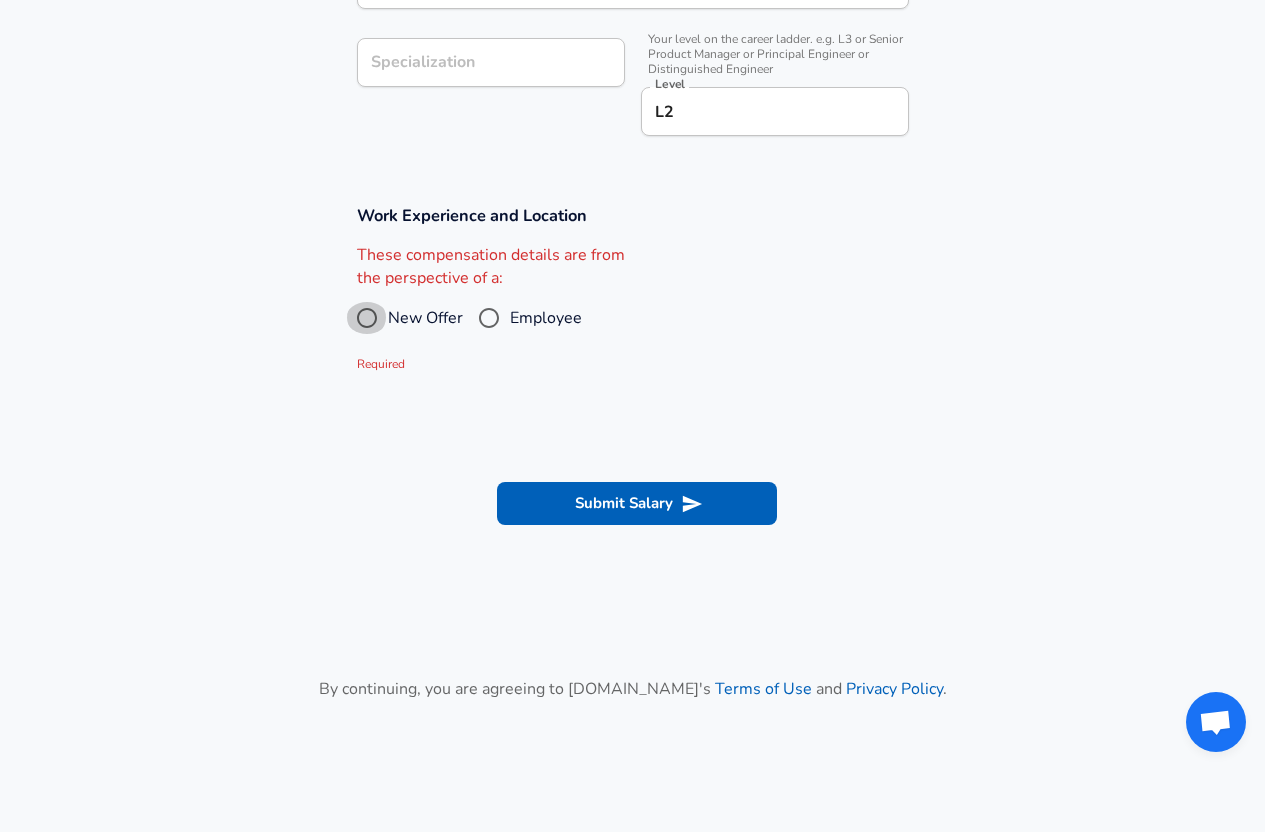click on "Employee" at bounding box center [546, 318] 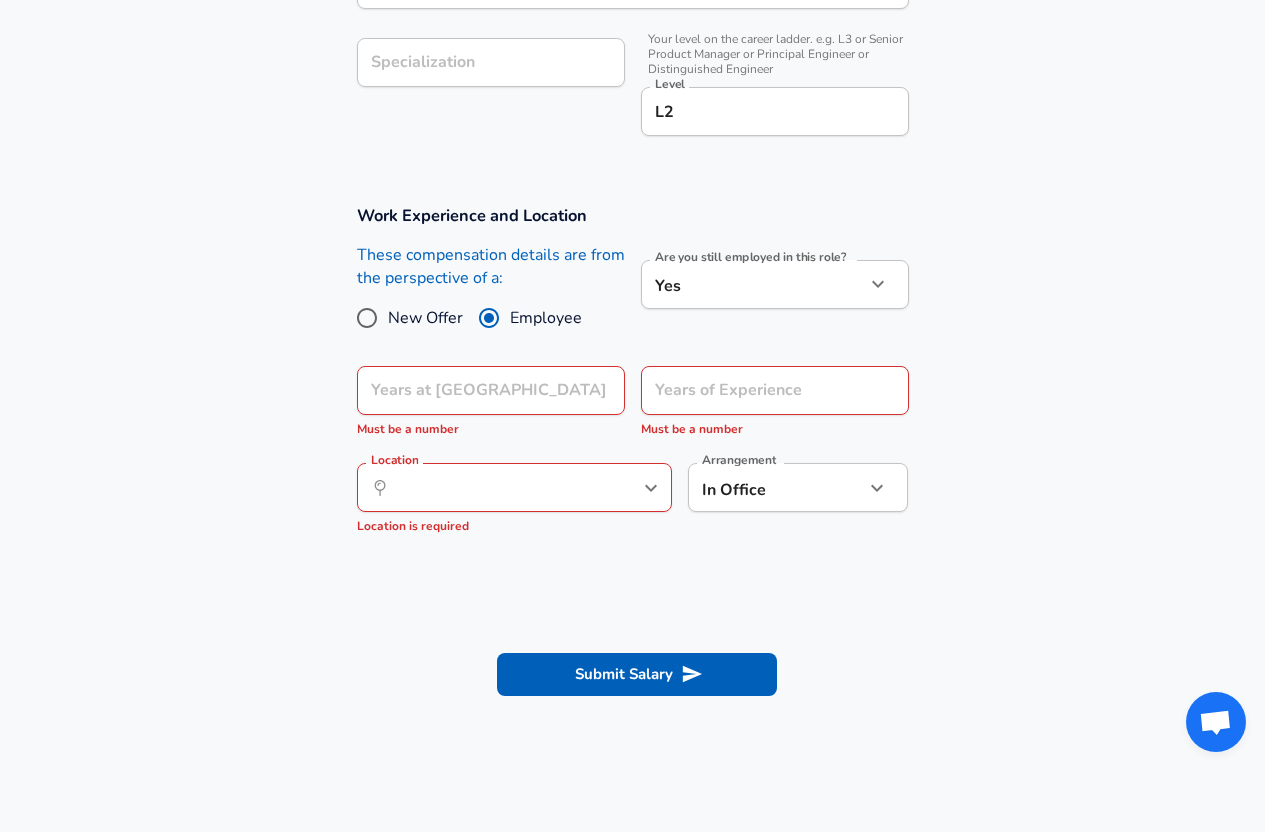 click on "Years at [GEOGRAPHIC_DATA] Years at [GEOGRAPHIC_DATA] Must be a number" at bounding box center (483, 399) 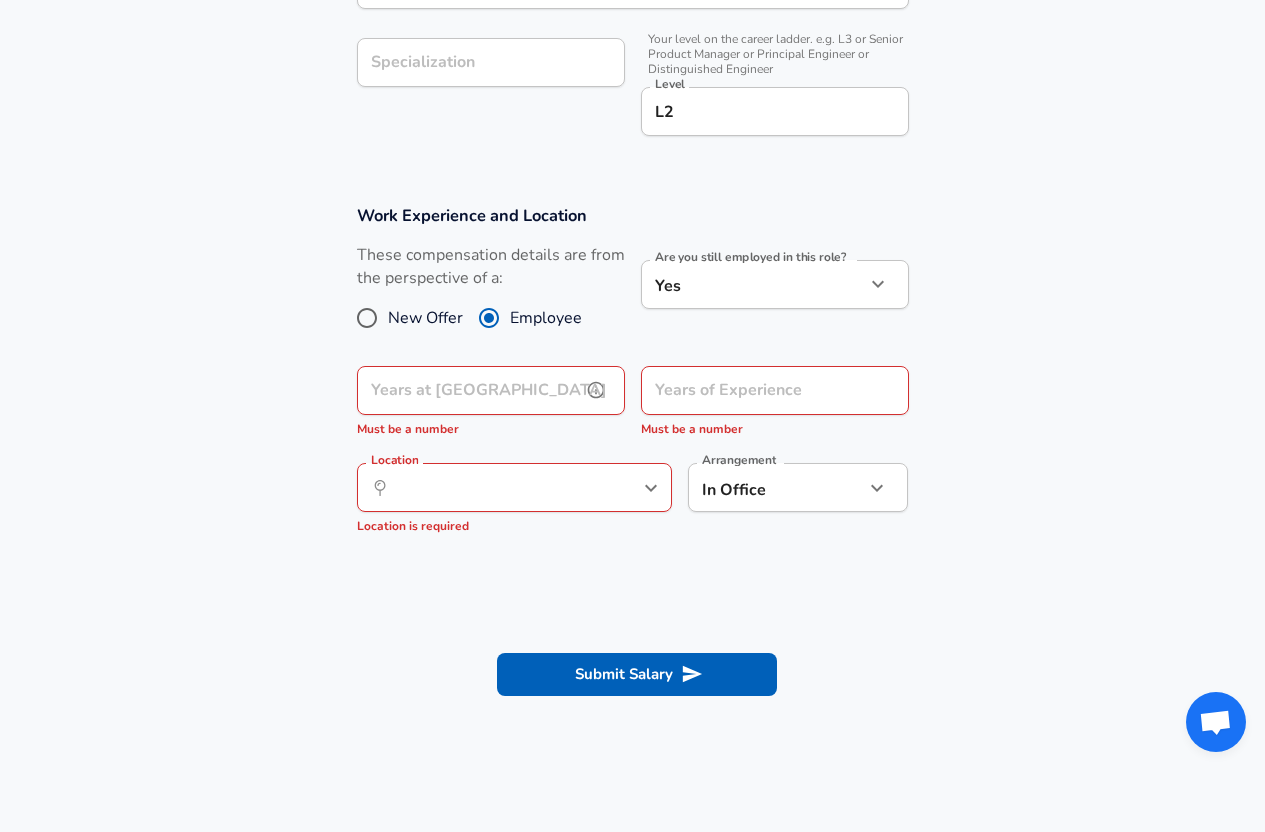 click on "Years at [GEOGRAPHIC_DATA]" at bounding box center (469, 390) 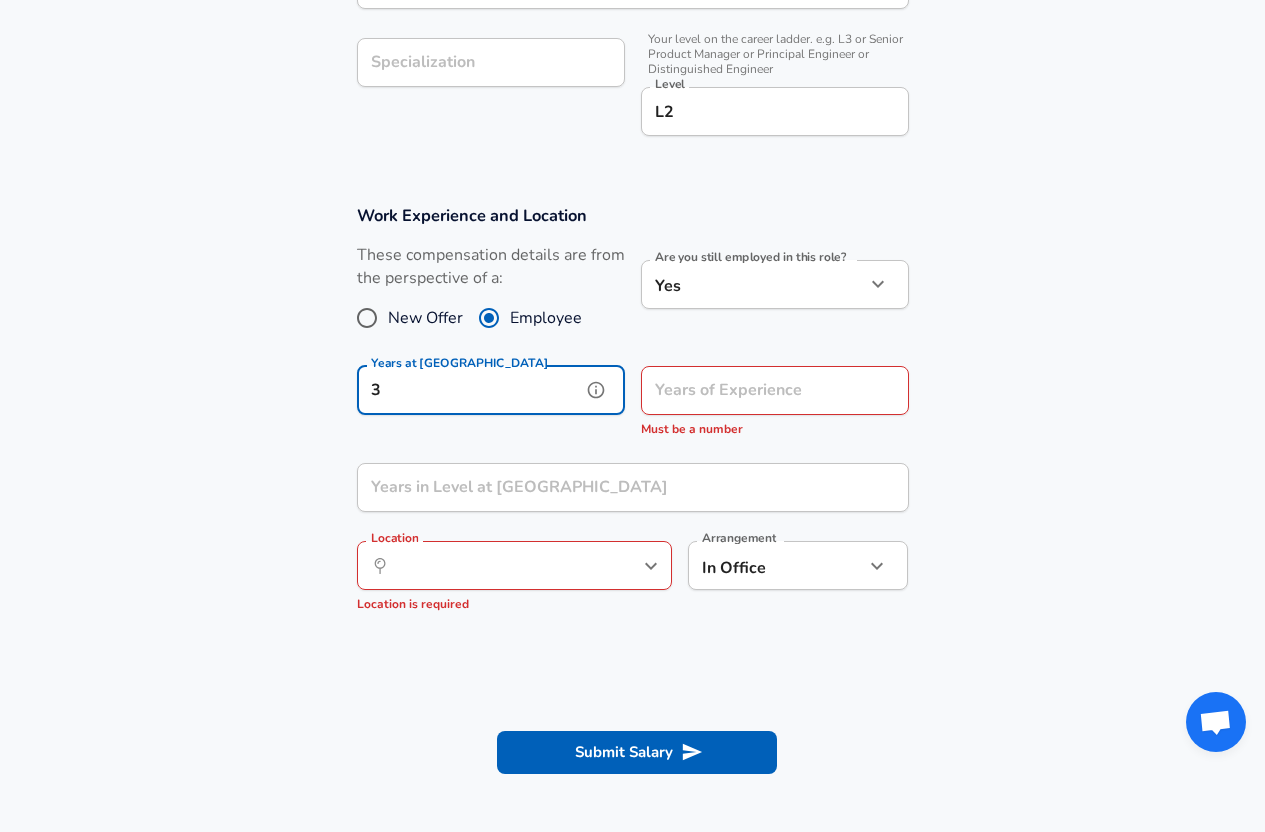 type on "3" 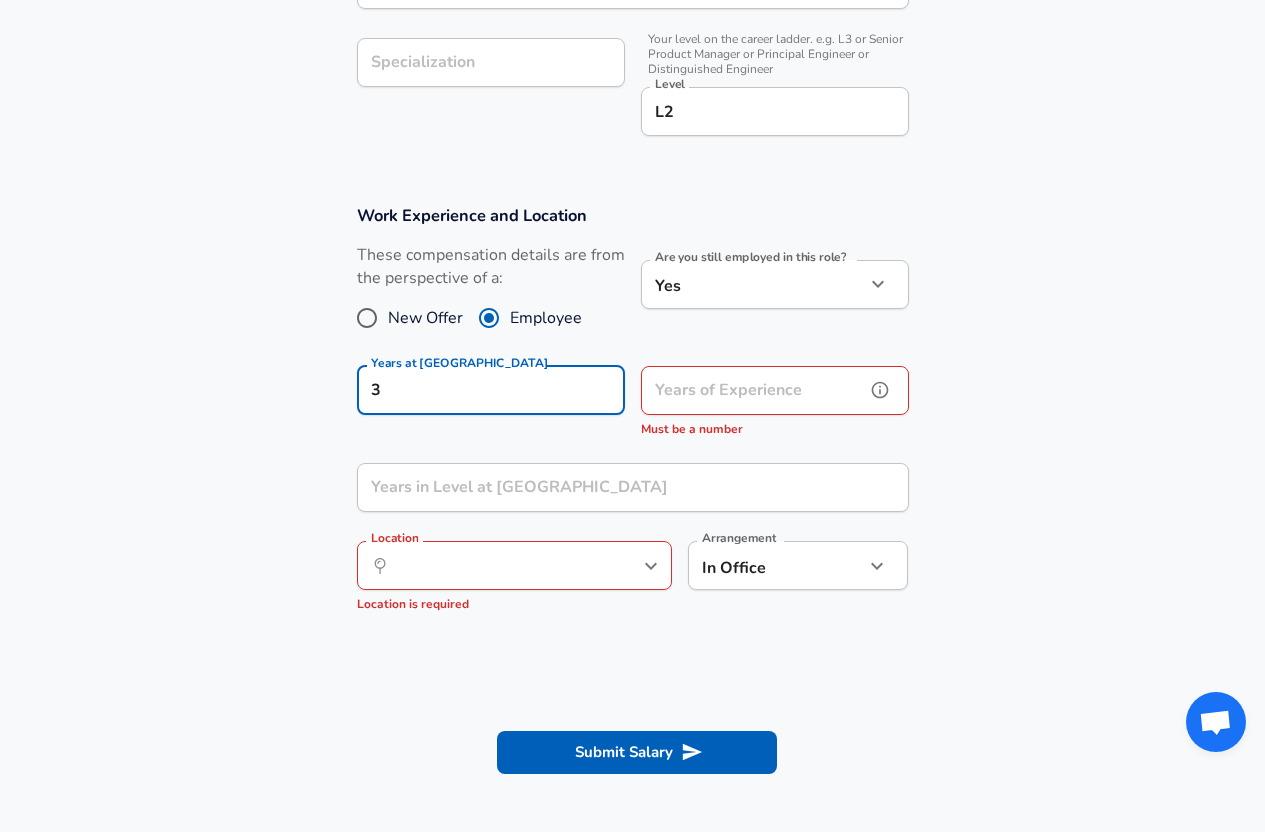 click on "Years of Experience Years of Experience Must be a number" at bounding box center [775, 403] 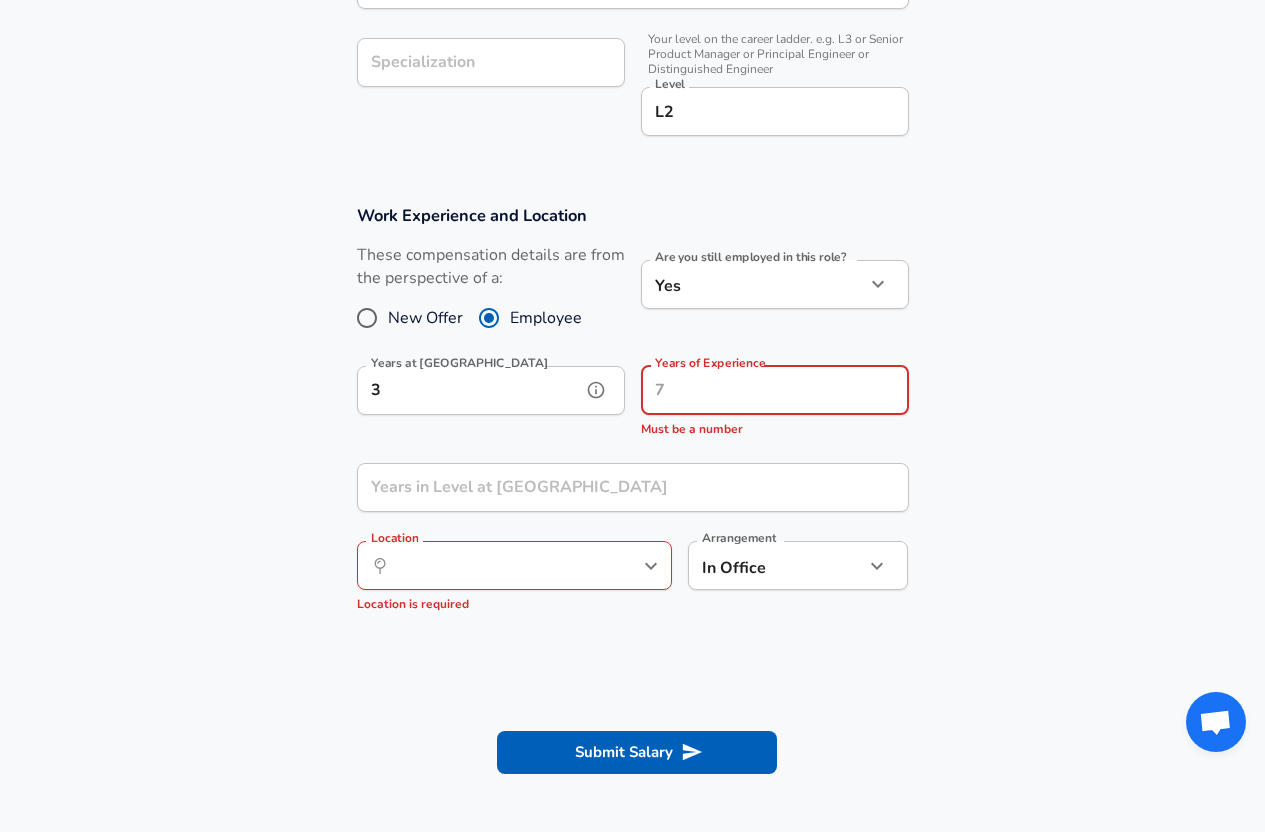 click on "3" at bounding box center [469, 390] 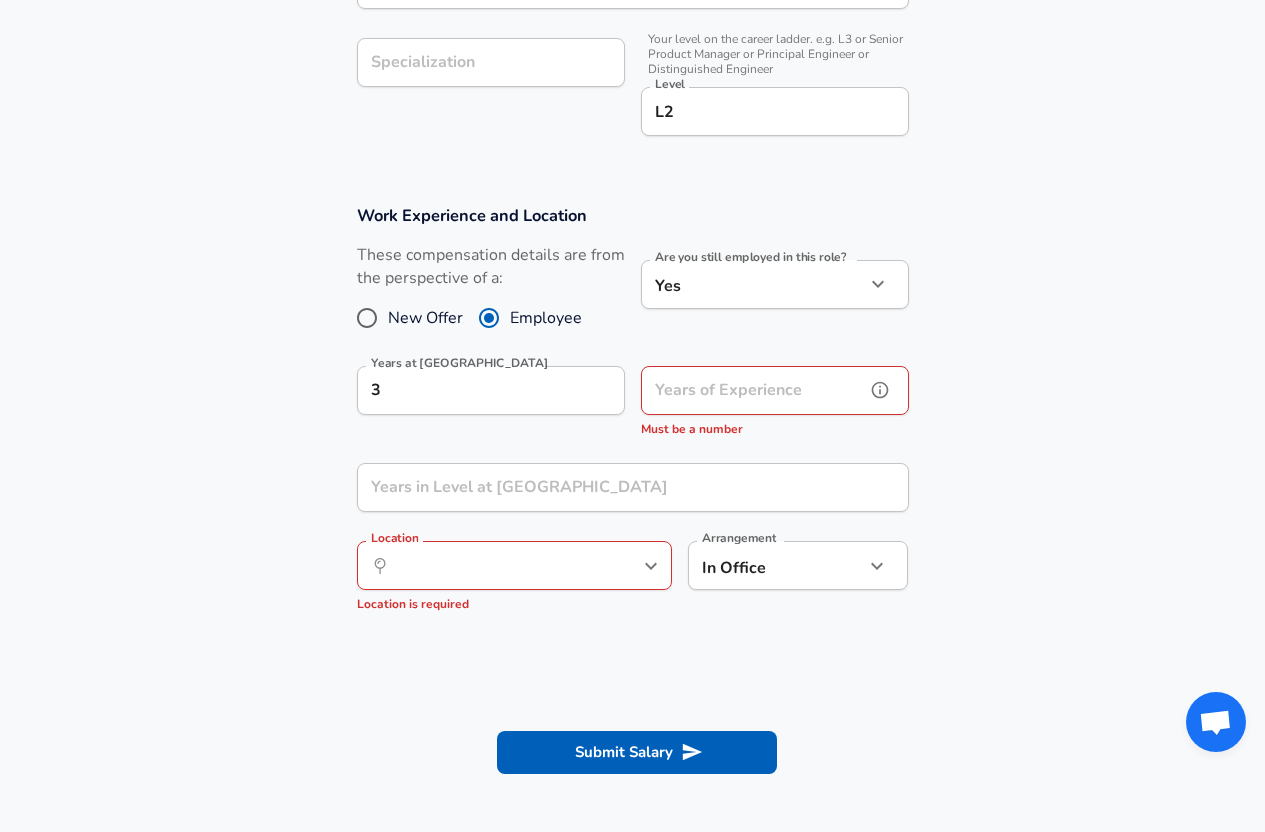 click on "Years of Experience" at bounding box center (753, 390) 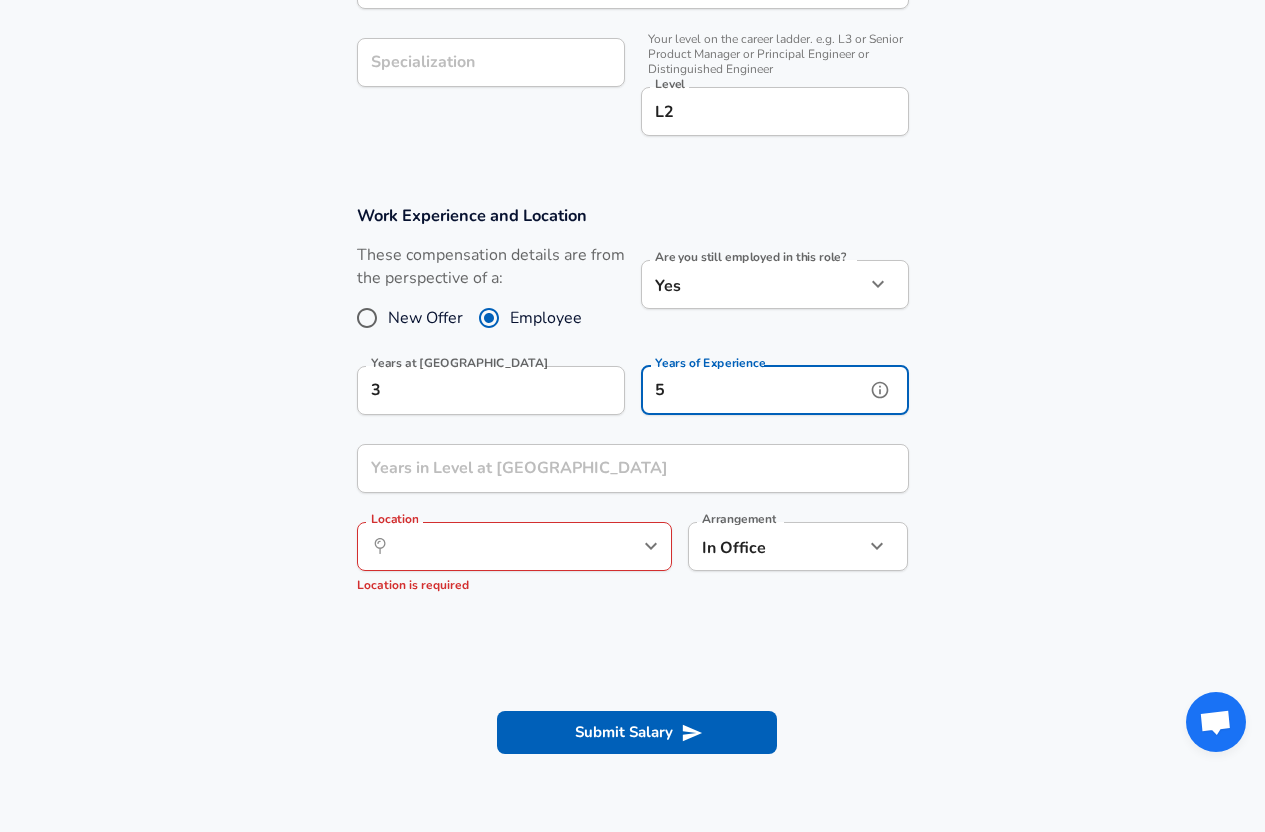 click on "5" at bounding box center [753, 390] 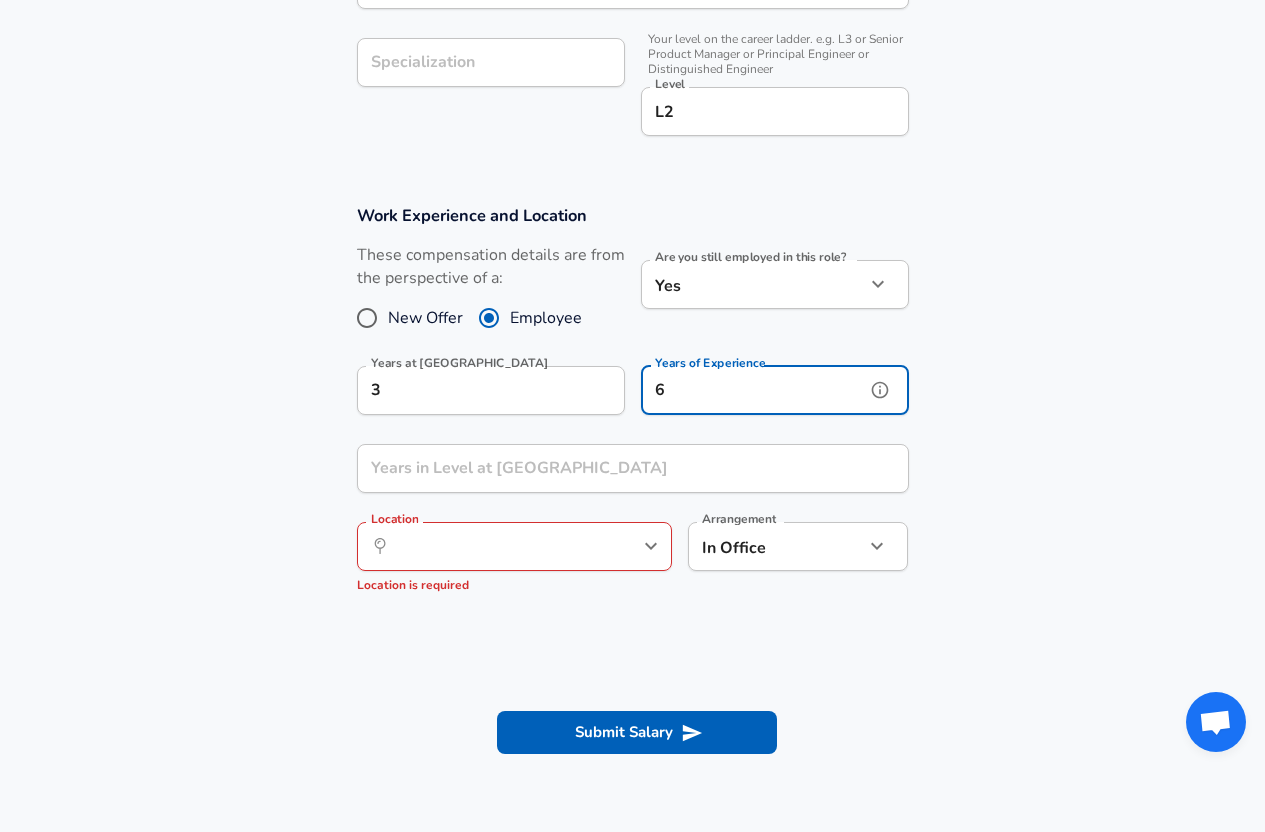 type on "6" 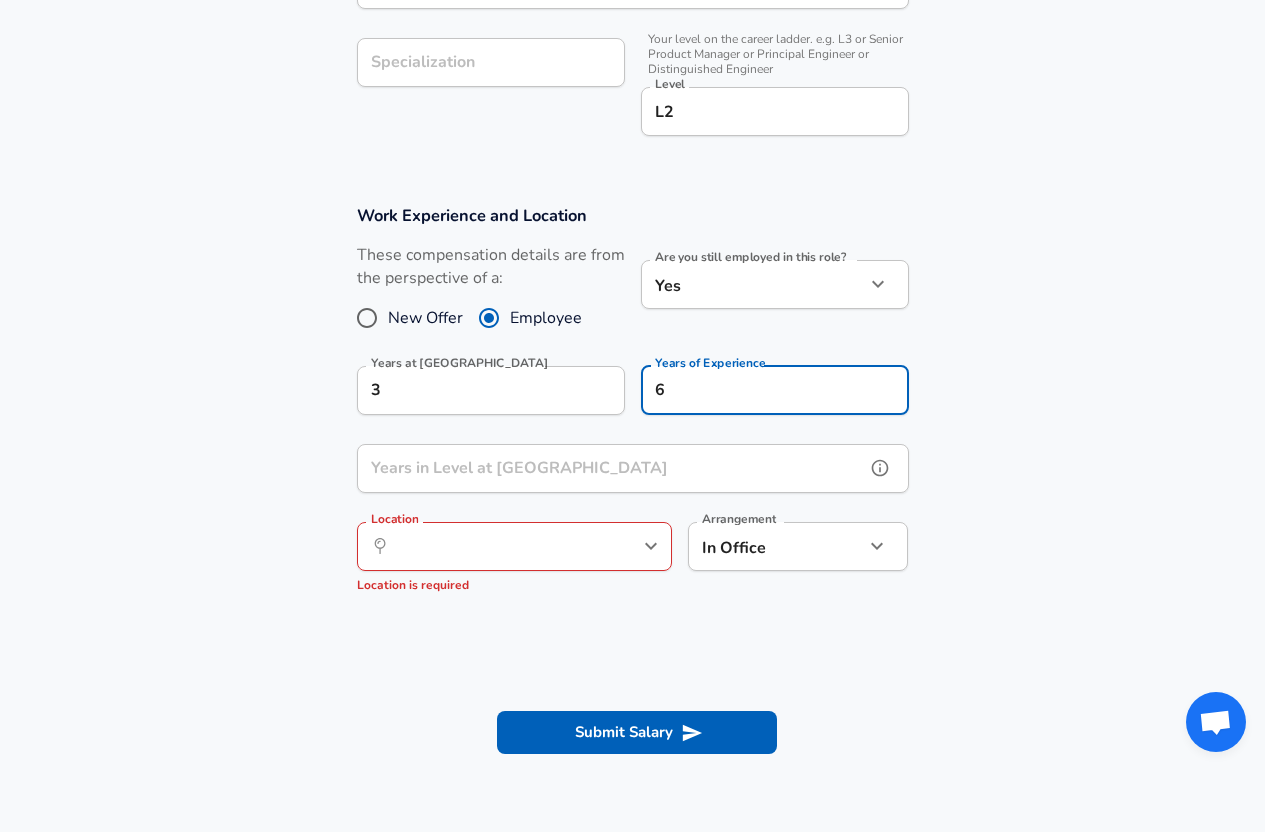 click on "Years in Level at [GEOGRAPHIC_DATA]" at bounding box center (611, 468) 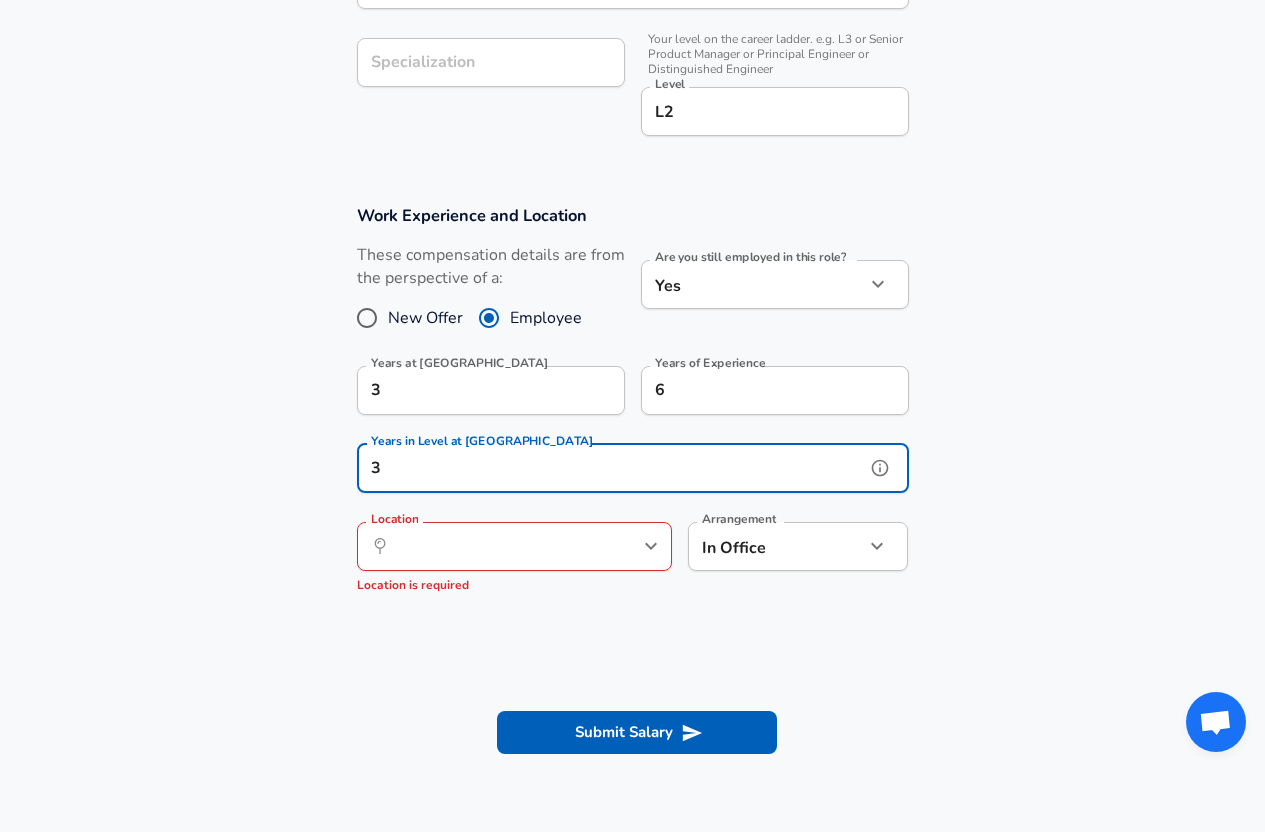 type on "3" 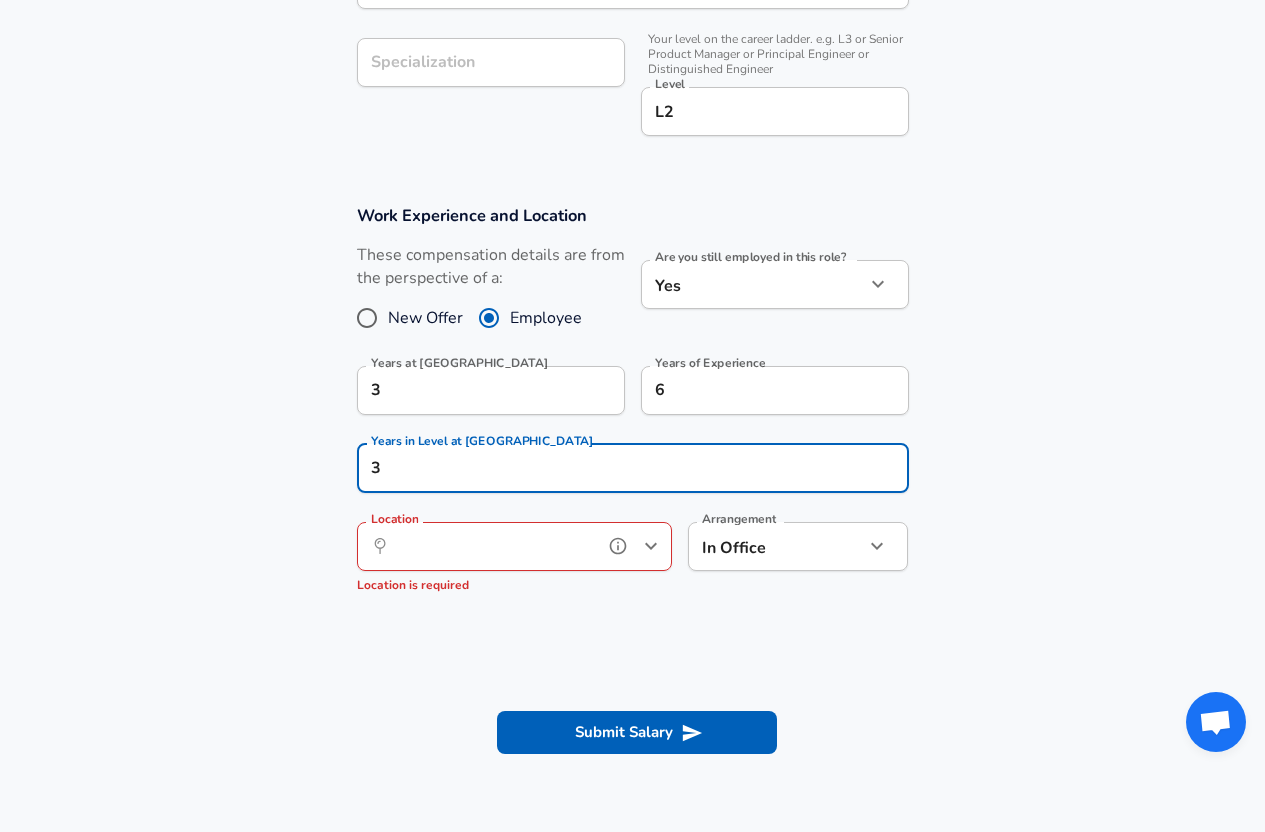 click on "Location" at bounding box center [492, 546] 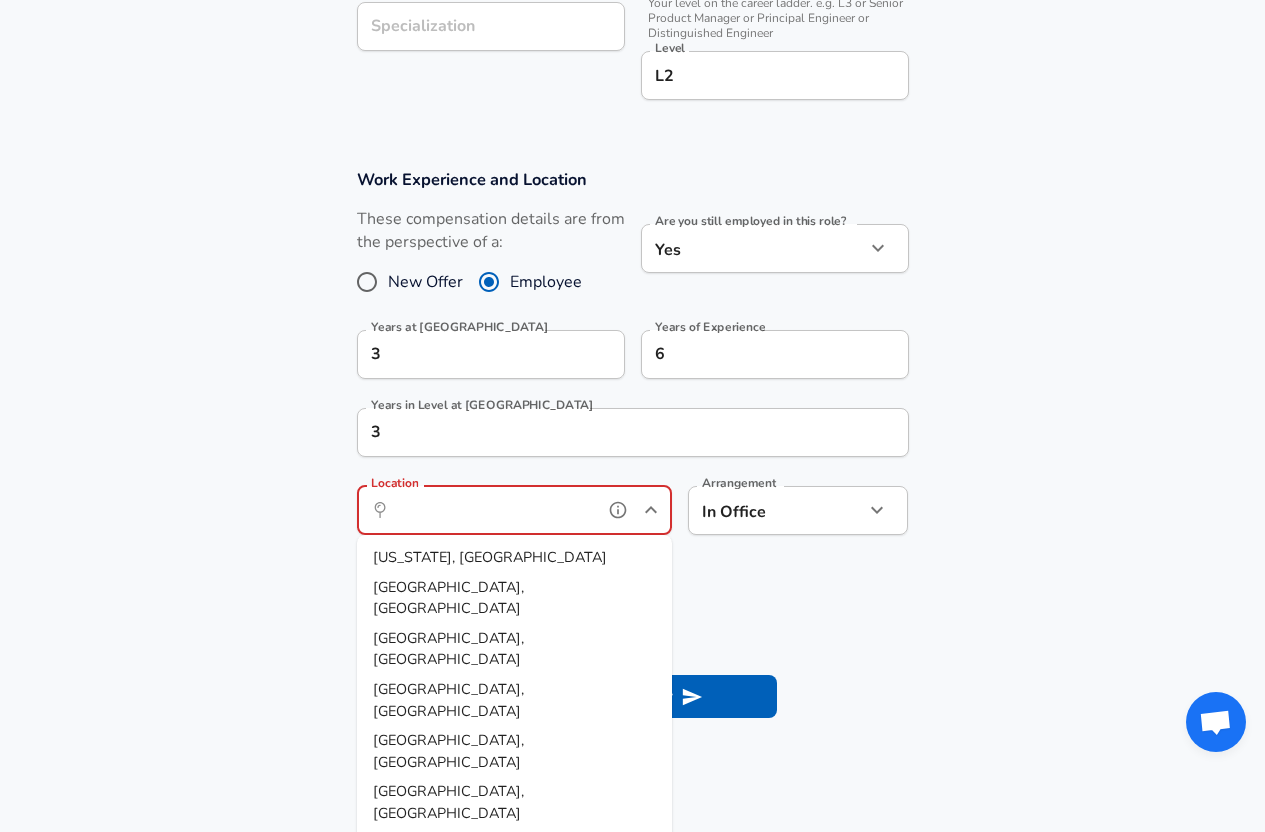 scroll, scrollTop: 744, scrollLeft: 0, axis: vertical 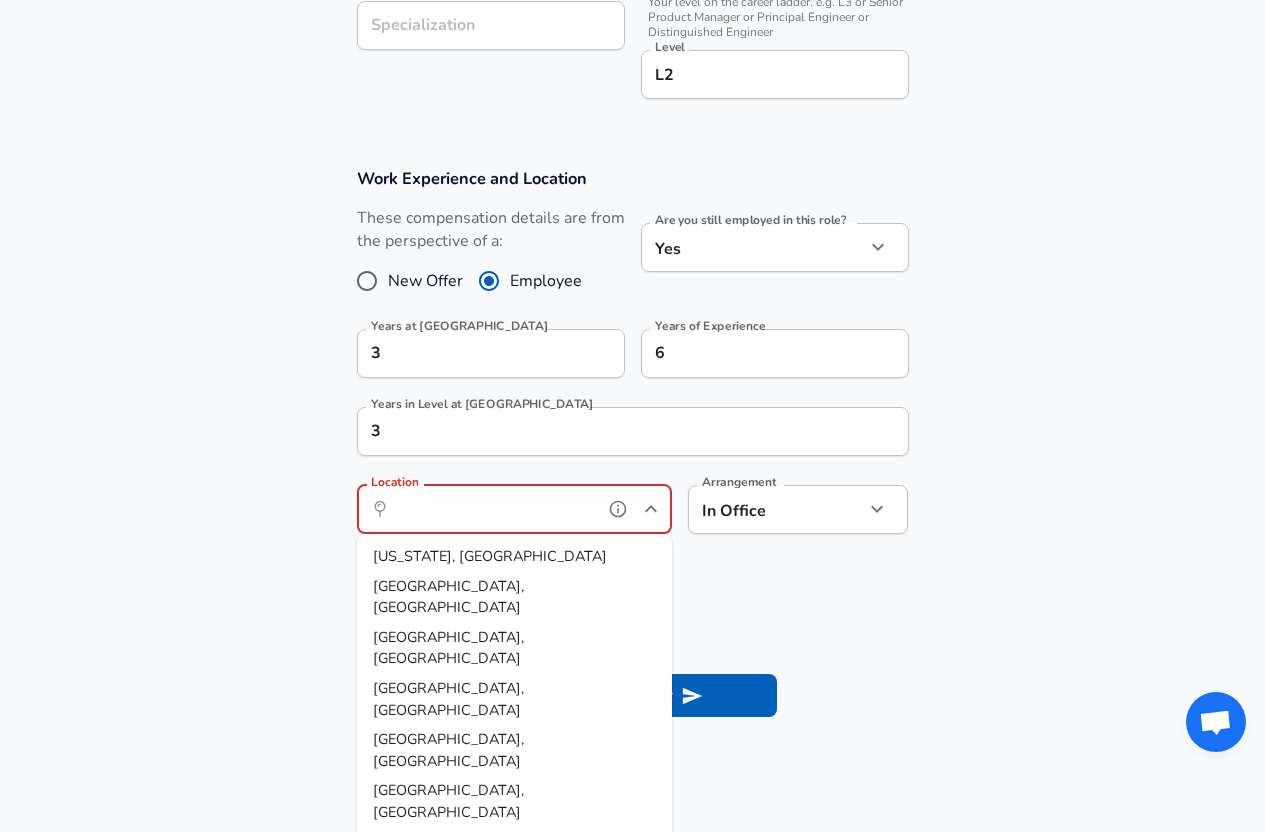 click on "Location" at bounding box center (492, 509) 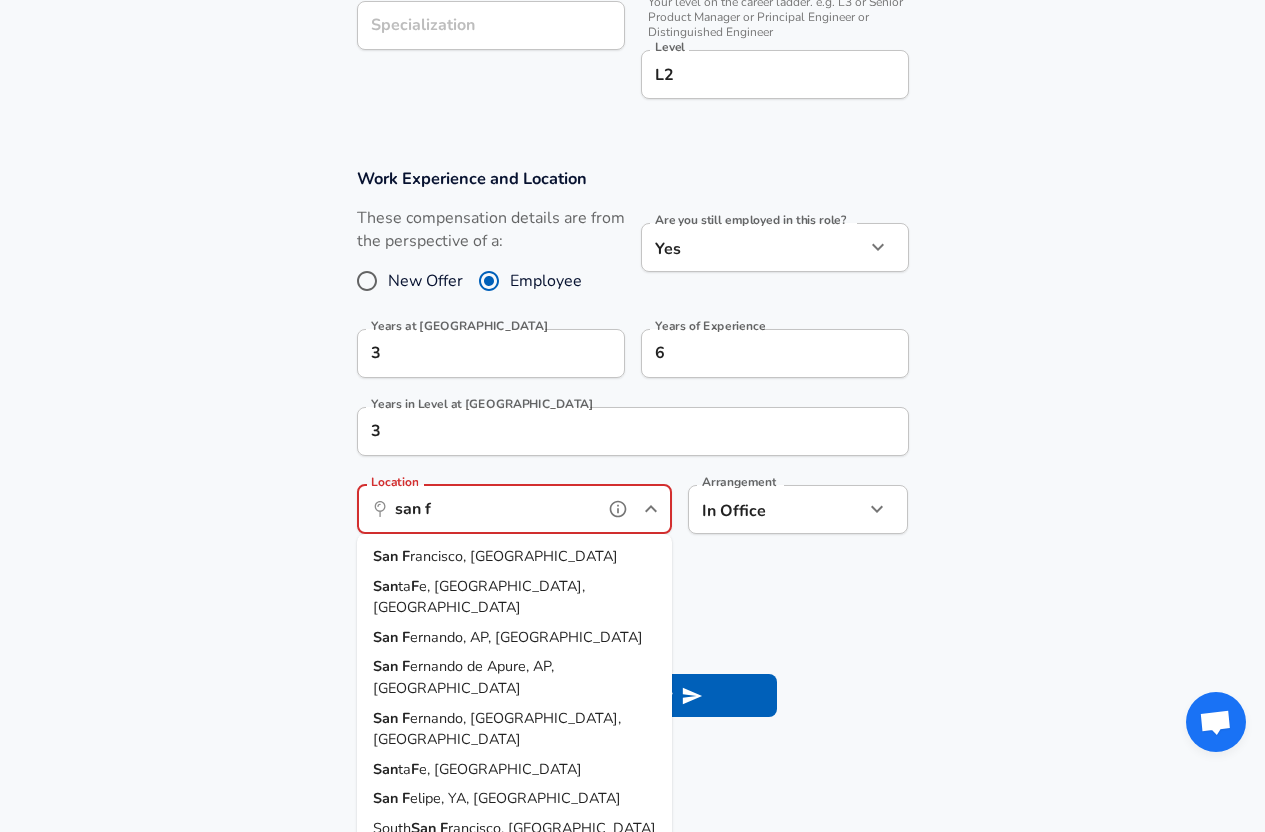 click on "San     F rancisco, [GEOGRAPHIC_DATA]" at bounding box center (514, 557) 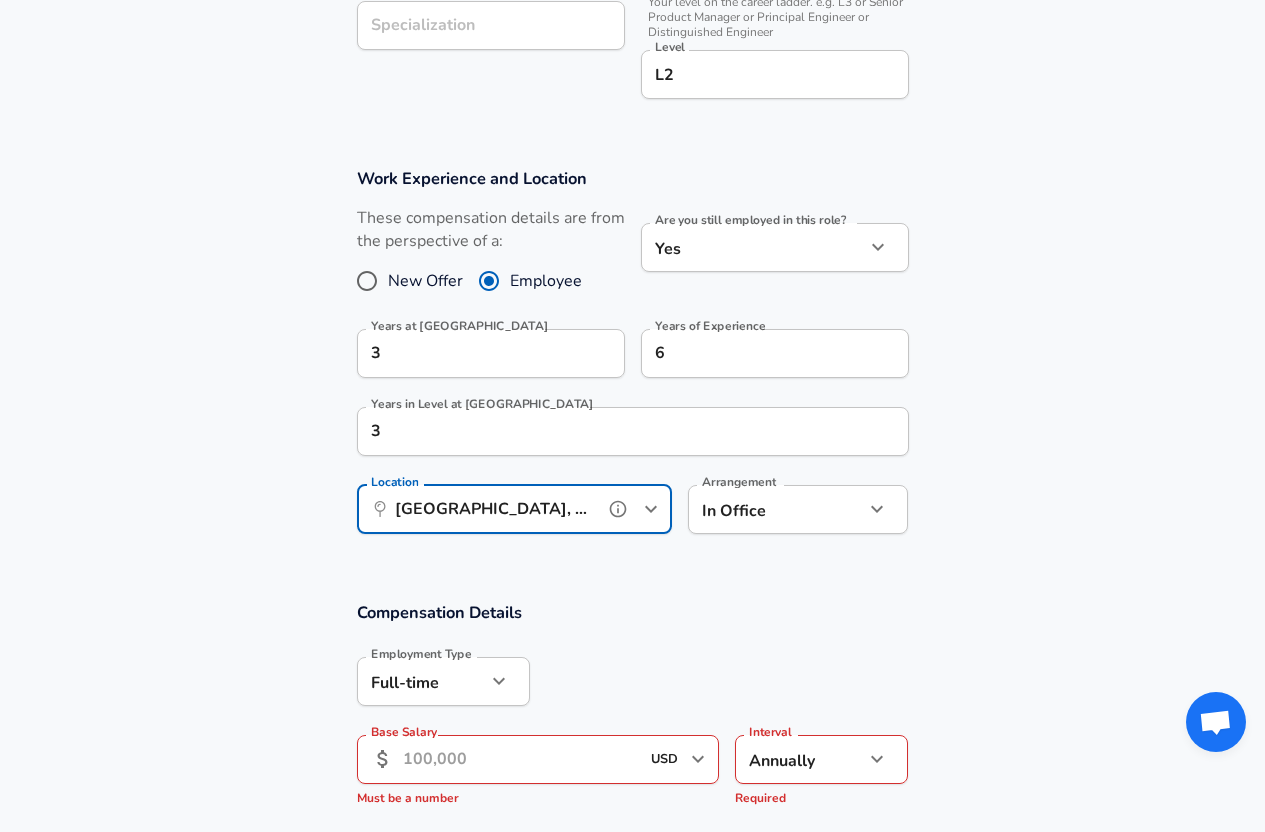 type on "[GEOGRAPHIC_DATA], [GEOGRAPHIC_DATA]" 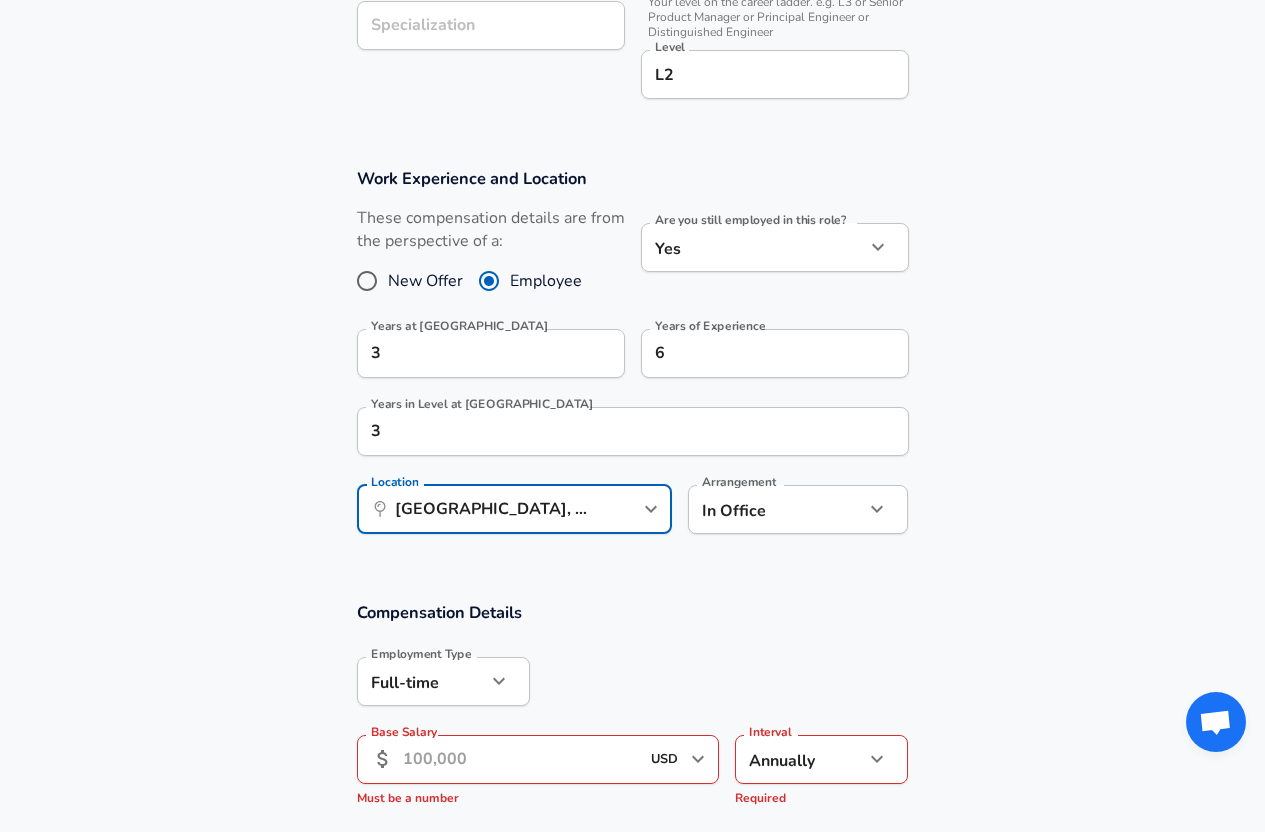 click on "Restart Add Your Salary Upload your offer letter   to verify your submission Enhance Privacy and Anonymity Yes Automatically hides specific fields until there are enough submissions to safely display the full details.   More Details Based on your submission and the data points that we have already collected, we will automatically hide and anonymize specific fields if there aren't enough data points to remain sufficiently anonymous. Company & Title Information   Enter the company you received your offer from Company Twilio Company   Select the title that closest resembles your official title. This should be similar to the title that was present on your offer letter. Title Data Analyst Title   Select a job family that best fits your role. If you can't find one, select 'Other' to enter a custom job family Job Family Data Analyst Job Family Specialization Specialization   Your level on the career ladder. e.g. L3 or Senior Product Manager or Principal Engineer or Distinguished Engineer Level L2 Level New Offer Yes" at bounding box center (632, -328) 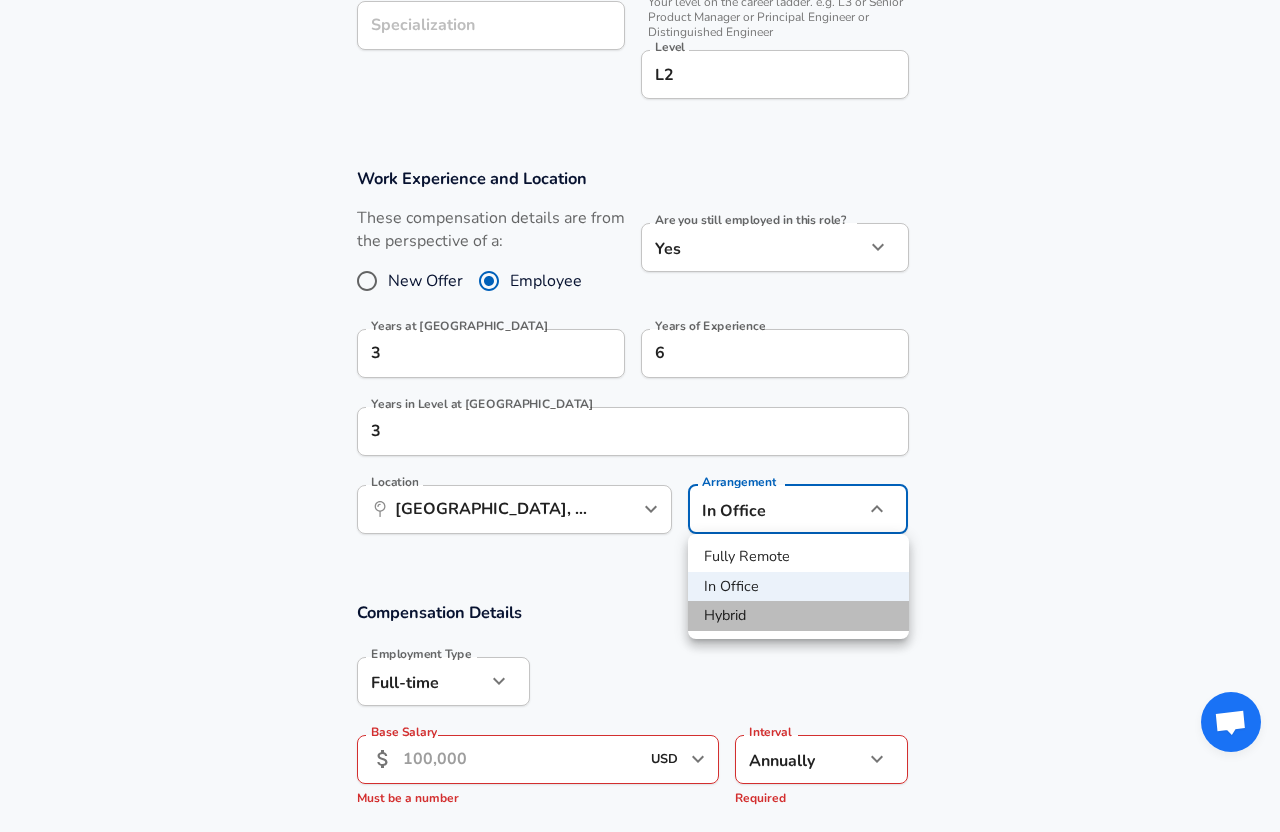 click on "Hybrid" at bounding box center (798, 616) 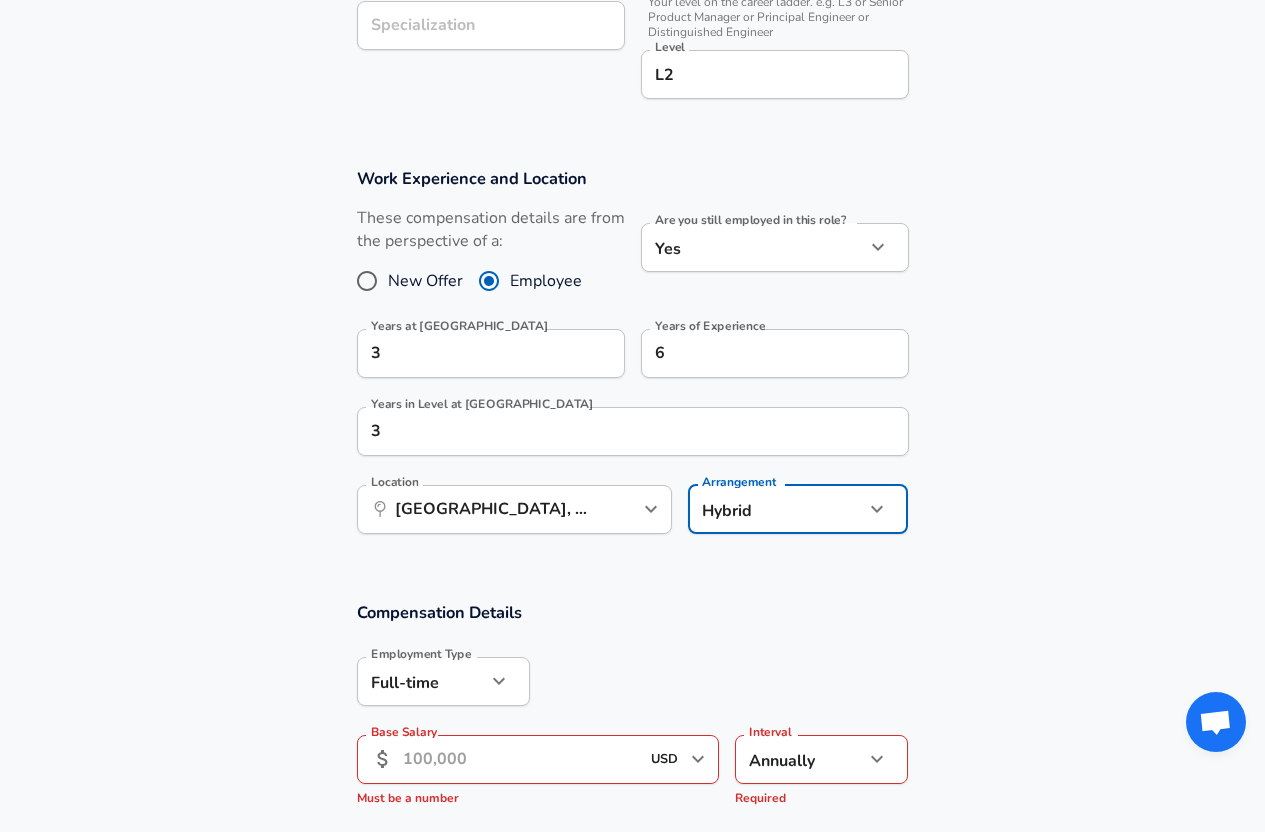click on "Restart Add Your Salary Upload your offer letter   to verify your submission Enhance Privacy and Anonymity Yes Automatically hides specific fields until there are enough submissions to safely display the full details.   More Details Based on your submission and the data points that we have already collected, we will automatically hide and anonymize specific fields if there aren't enough data points to remain sufficiently anonymous. Company & Title Information   Enter the company you received your offer from Company Twilio Company   Select the title that closest resembles your official title. This should be similar to the title that was present on your offer letter. Title Data Analyst Title   Select a job family that best fits your role. If you can't find one, select 'Other' to enter a custom job family Job Family Data Analyst Job Family Specialization Specialization   Your level on the career ladder. e.g. L3 or Senior Product Manager or Principal Engineer or Distinguished Engineer Level L2 Level New Offer Yes" at bounding box center [632, -328] 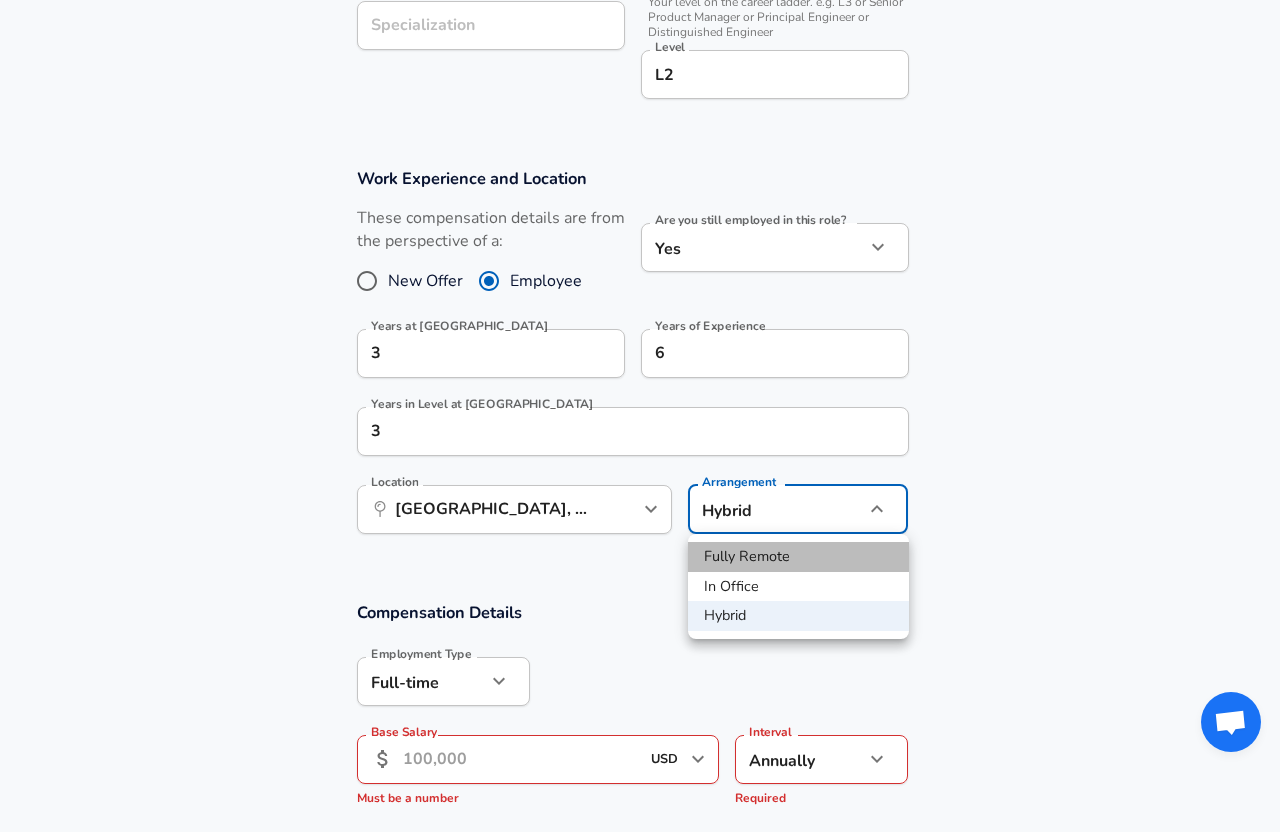 click on "Fully Remote" at bounding box center [798, 557] 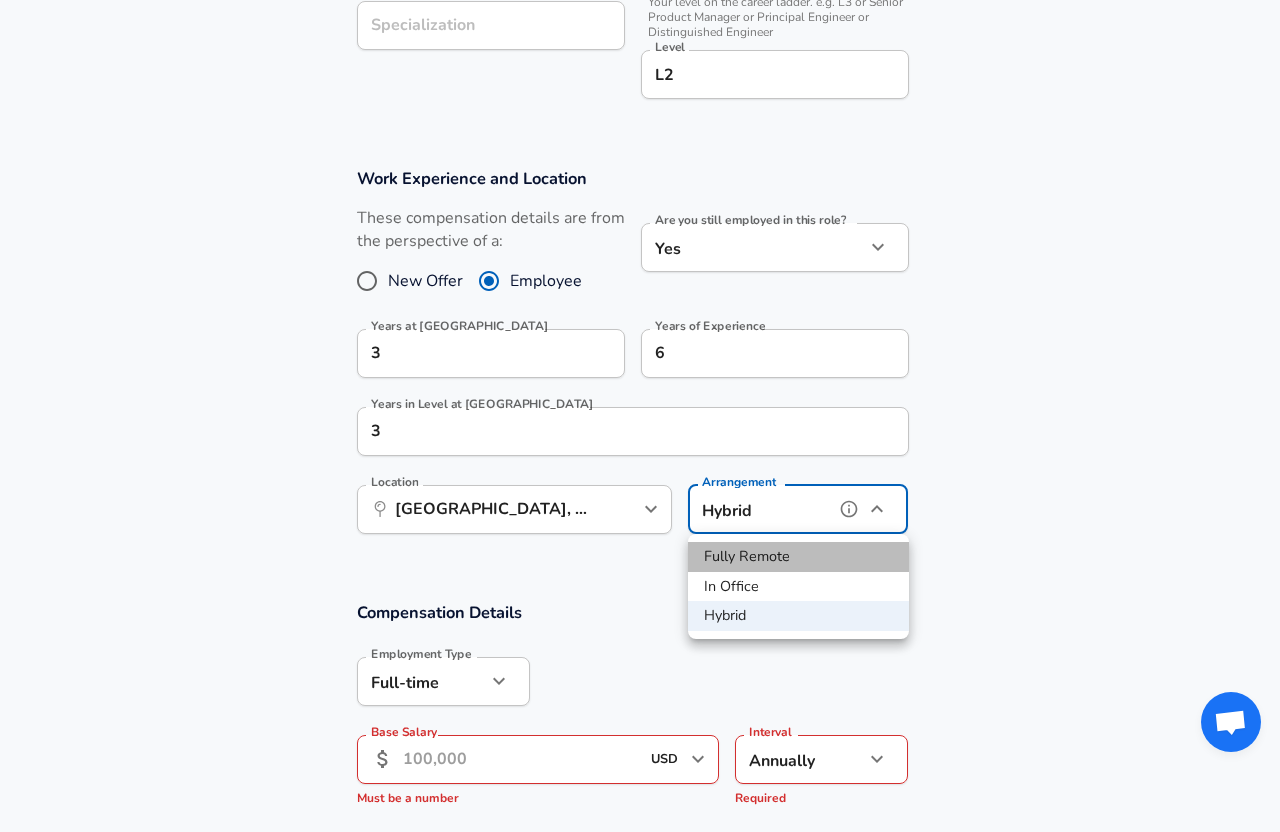 type on "remote" 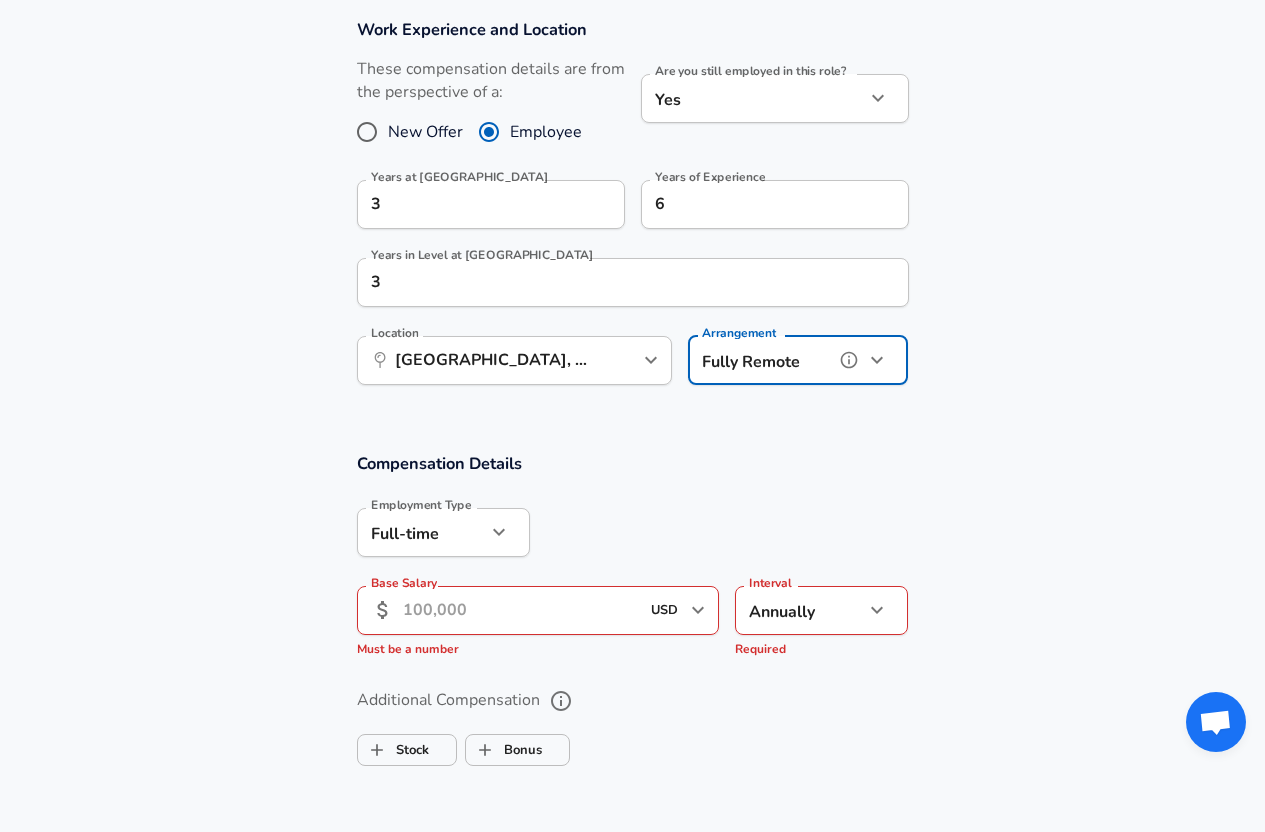 scroll, scrollTop: 905, scrollLeft: 0, axis: vertical 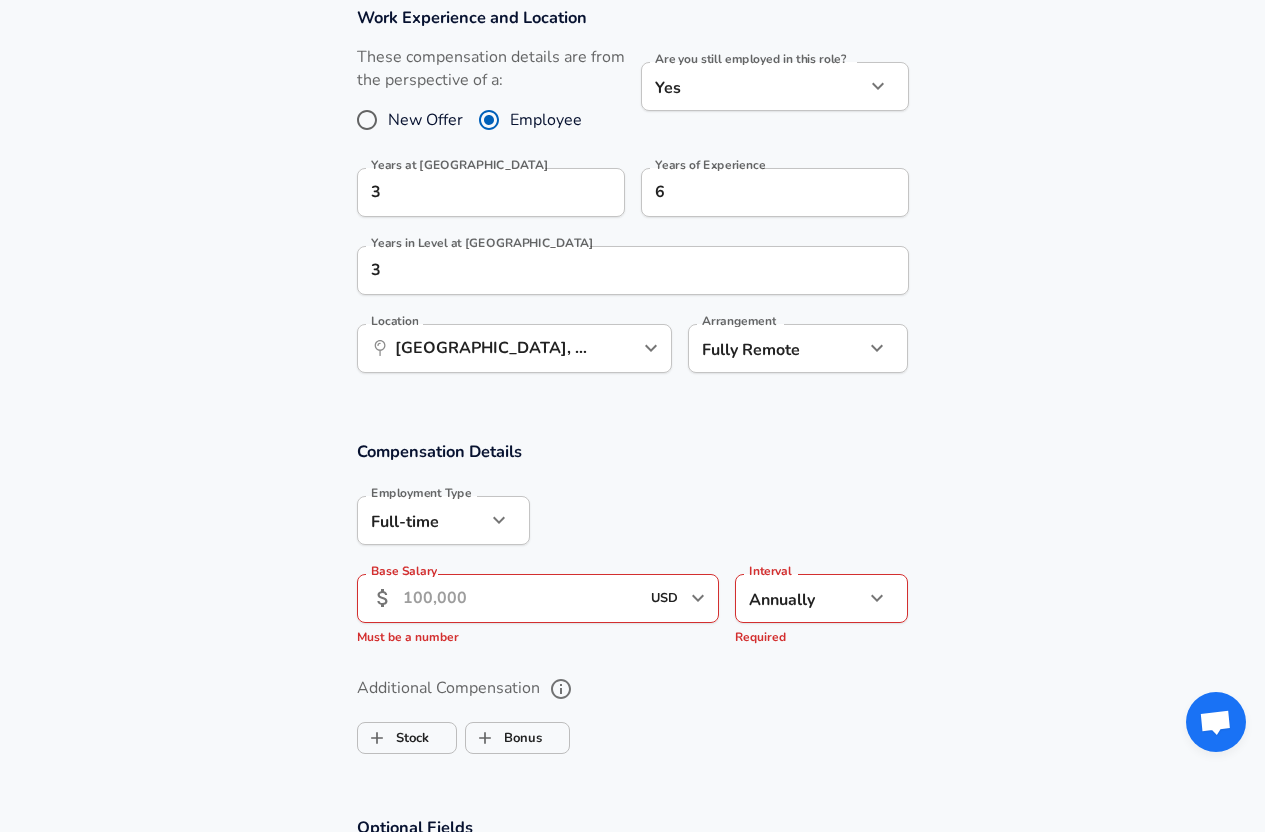 click on "Base Salary" at bounding box center [521, 598] 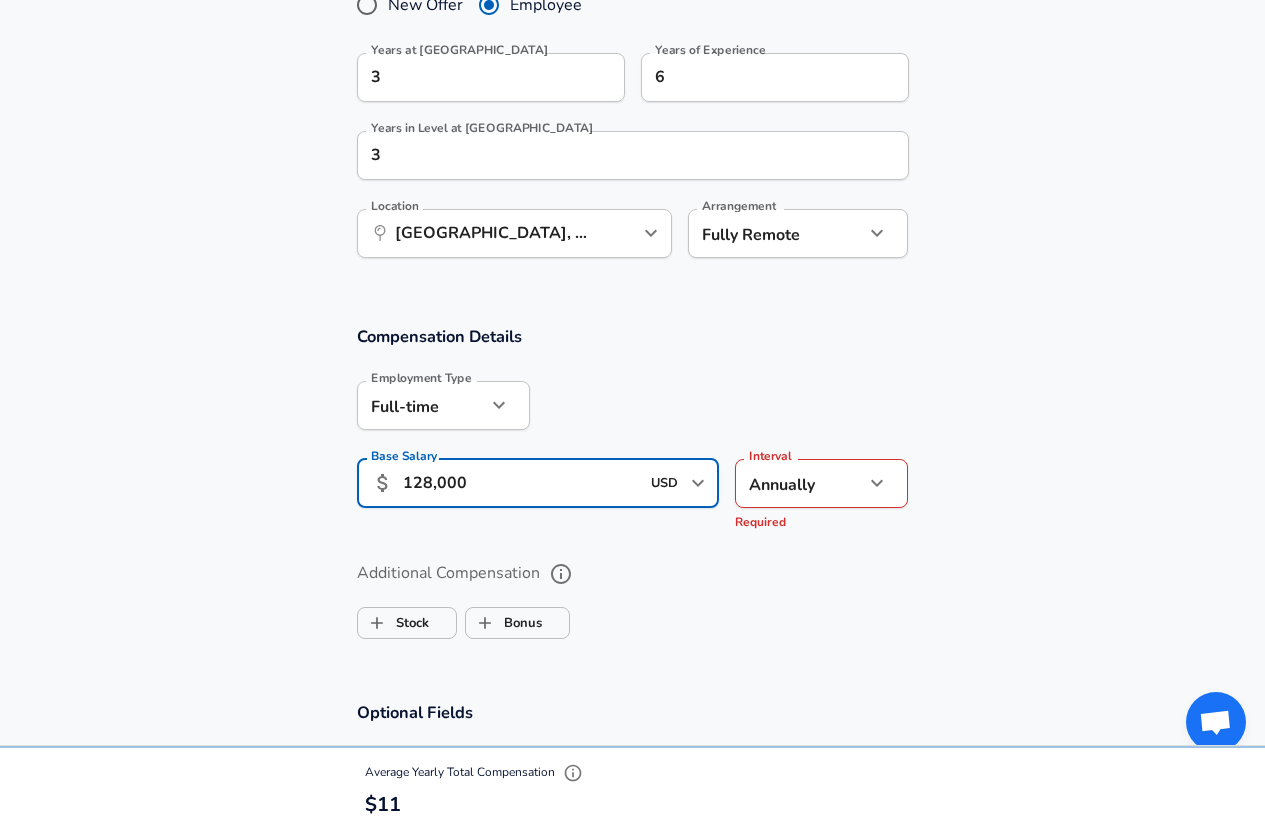 scroll, scrollTop: 1074, scrollLeft: 0, axis: vertical 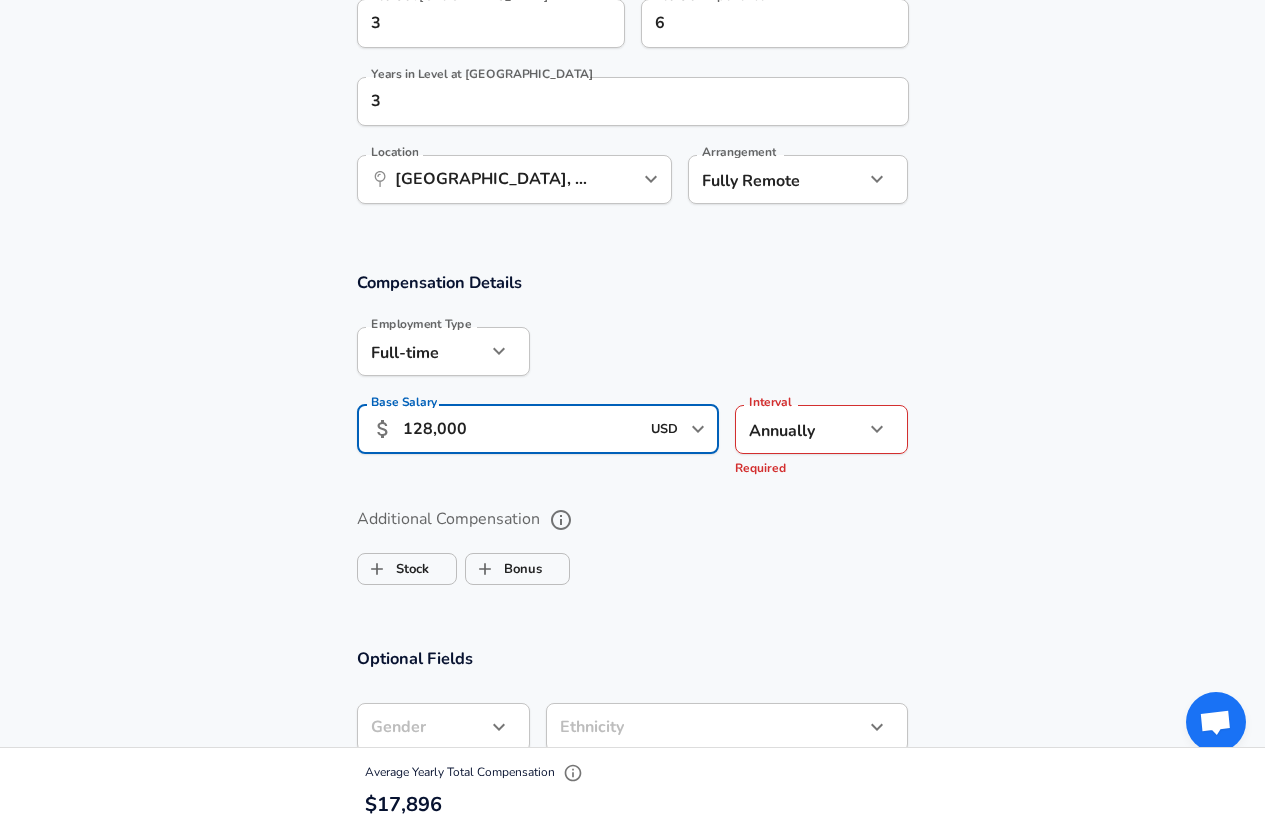 type on "128,000" 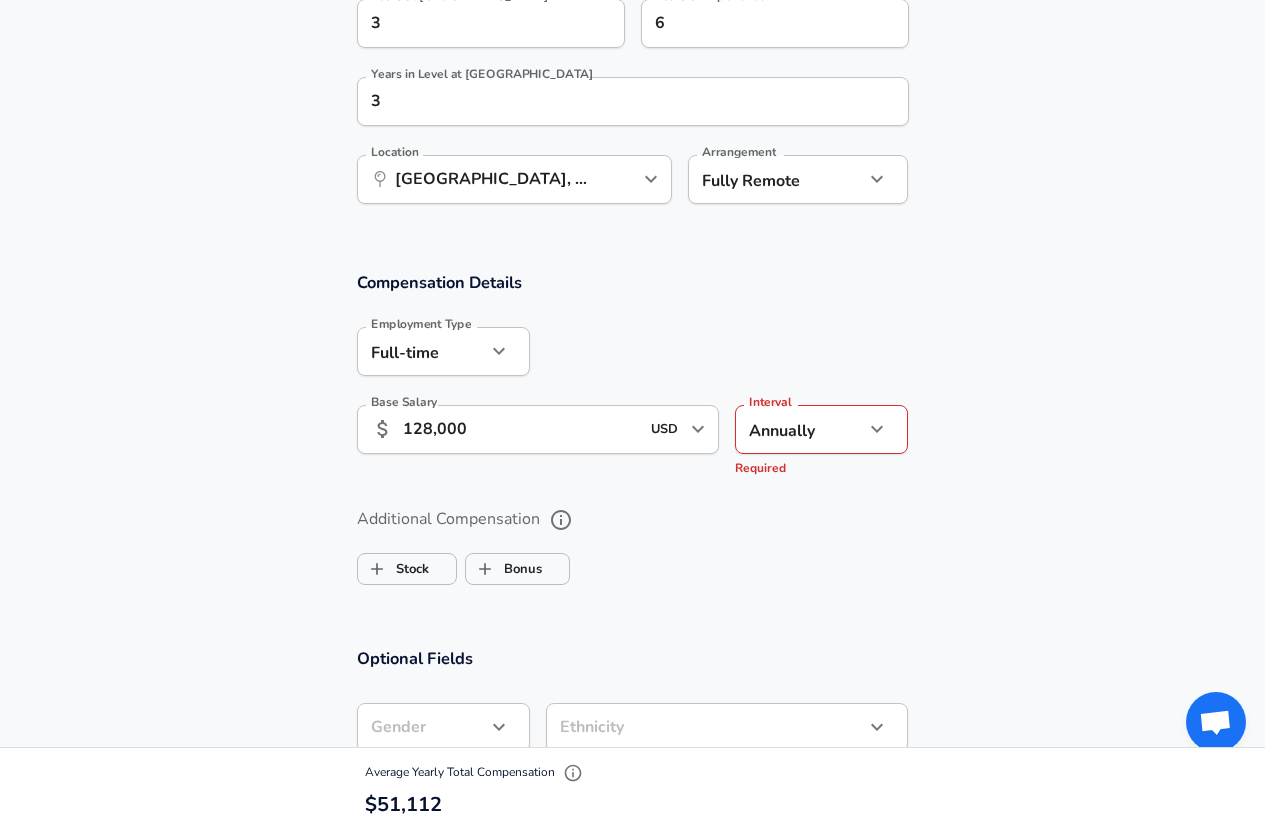 click on "Additional Compensation" at bounding box center (633, 520) 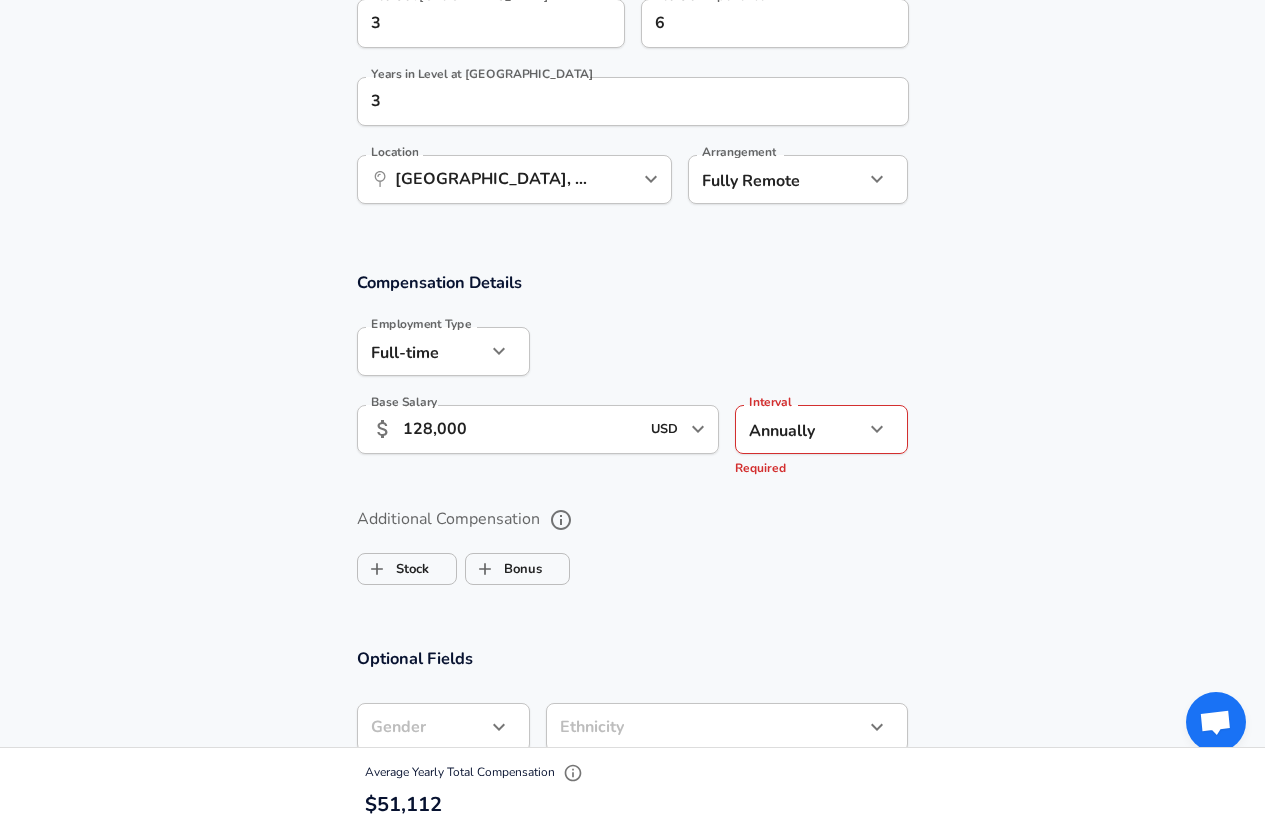 click on "Additional Compensation" at bounding box center [561, 520] 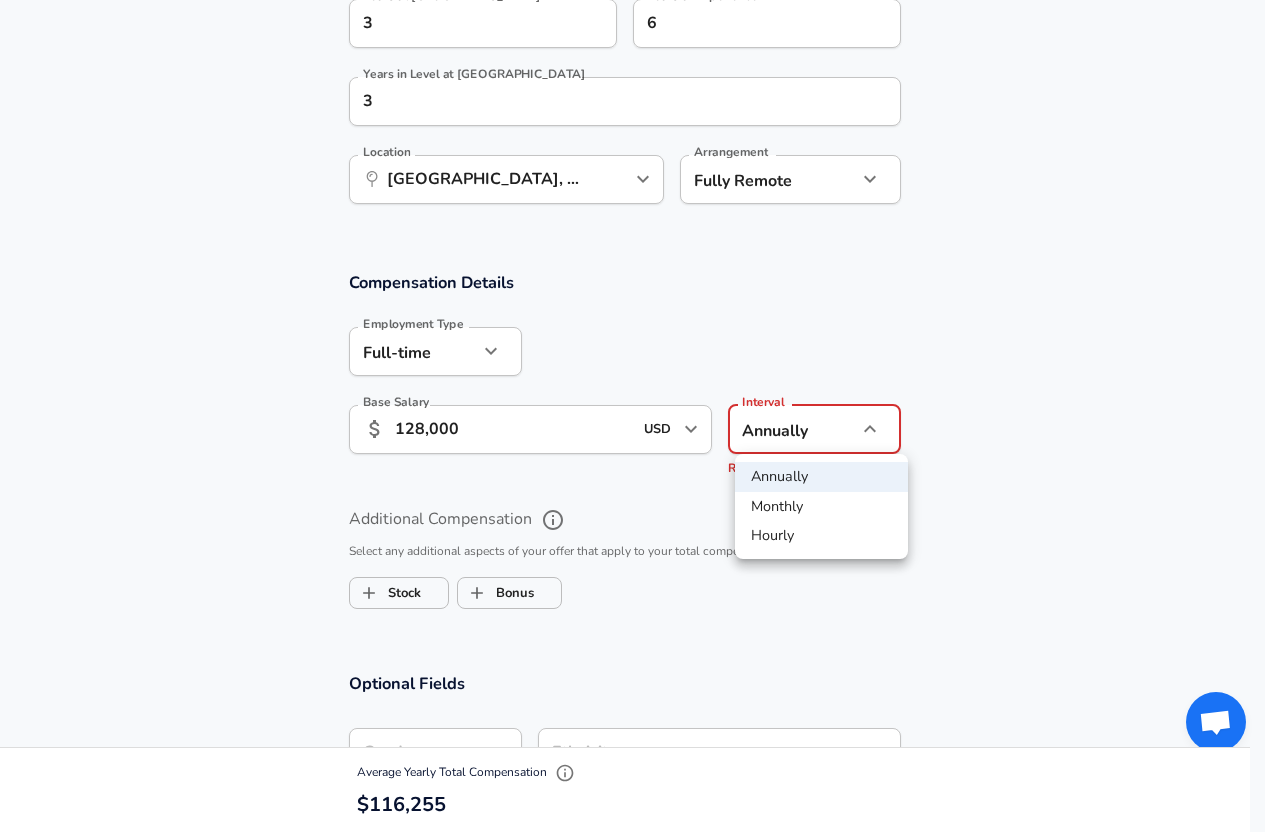 click on "Restart Add Your Salary Upload your offer letter   to verify your submission Enhance Privacy and Anonymity Yes Automatically hides specific fields until there are enough submissions to safely display the full details.   More Details Based on your submission and the data points that we have already collected, we will automatically hide and anonymize specific fields if there aren't enough data points to remain sufficiently anonymous. Company & Title Information   Enter the company you received your offer from Company Twilio Company   Select the title that closest resembles your official title. This should be similar to the title that was present on your offer letter. Title Data Analyst Title   Select a job family that best fits your role. If you can't find one, select 'Other' to enter a custom job family Job Family Data Analyst Job Family Specialization Specialization   Your level on the career ladder. e.g. L3 or Senior Product Manager or Principal Engineer or Distinguished Engineer Level L2 Level New Offer Yes" at bounding box center (632, -658) 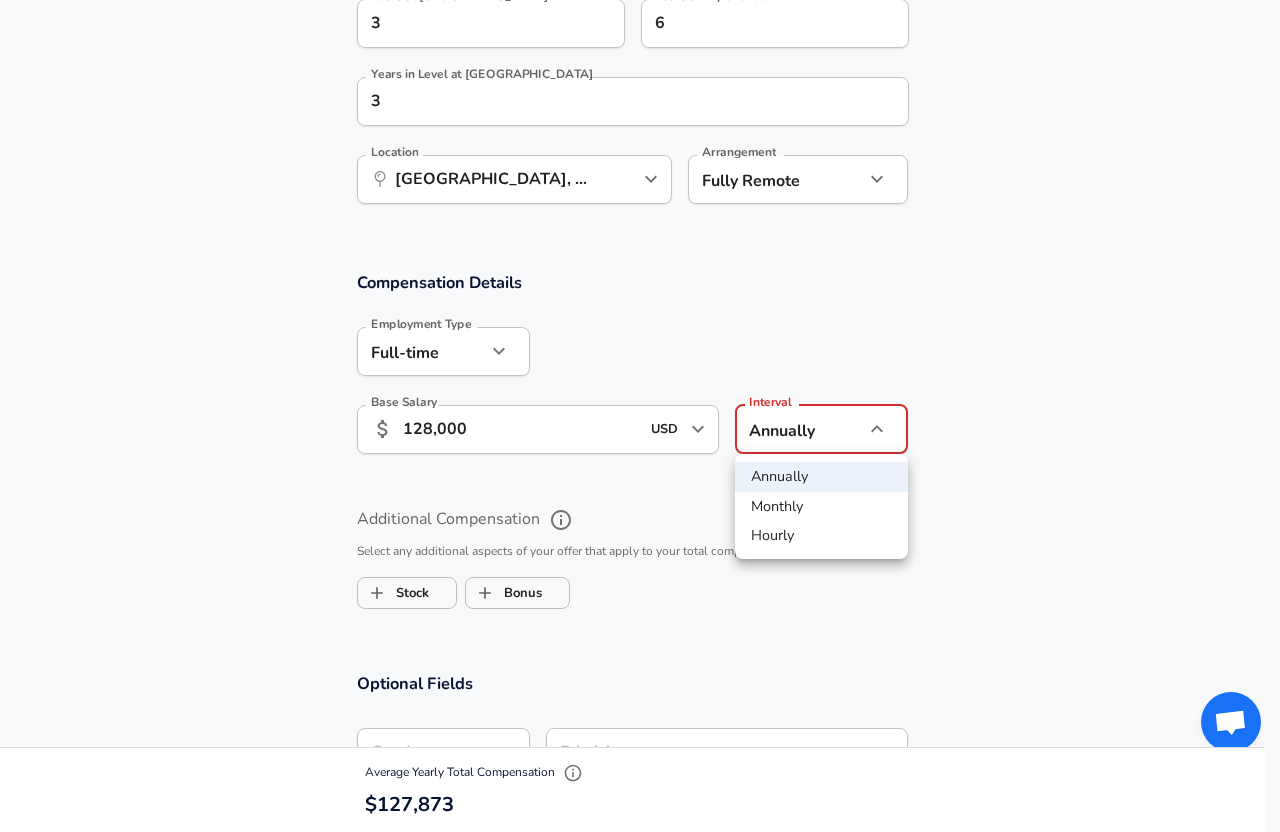 click on "Annually" at bounding box center [821, 477] 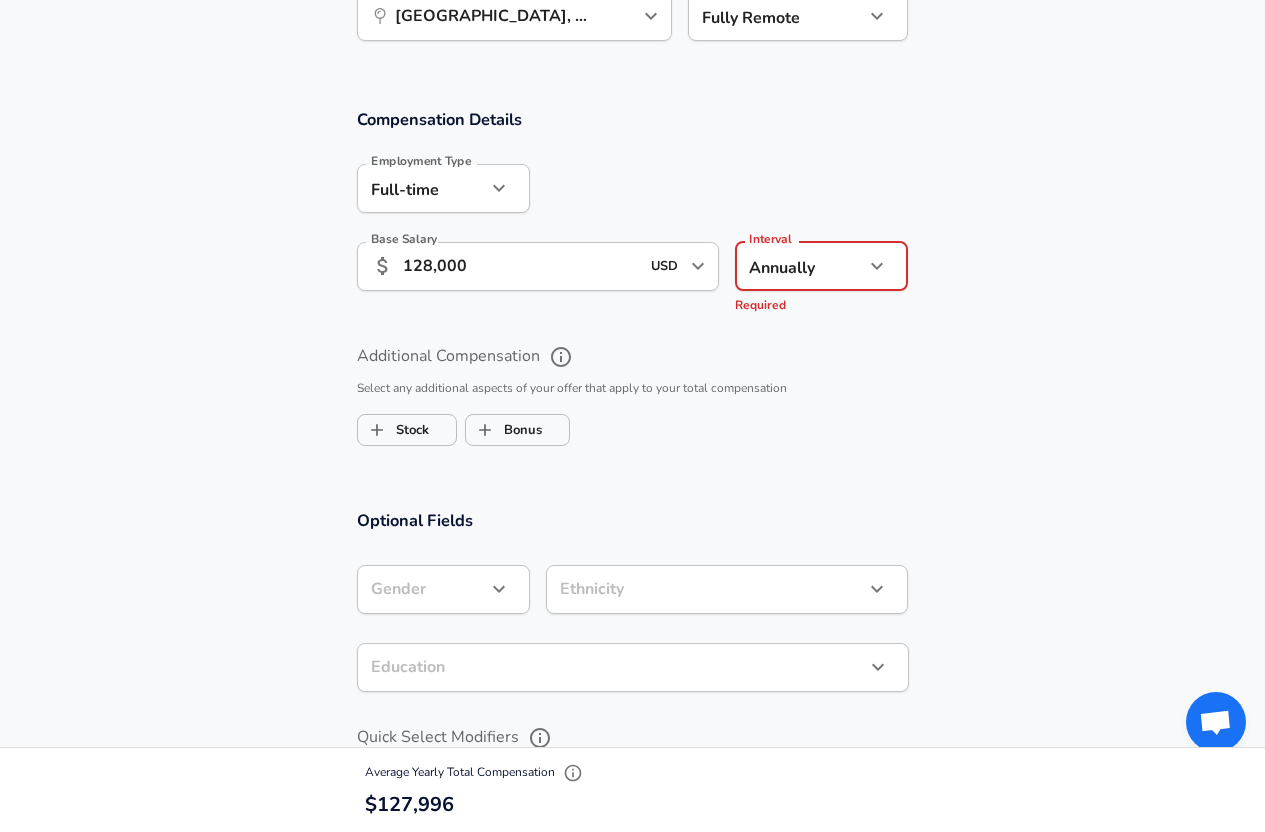 scroll, scrollTop: 1245, scrollLeft: 0, axis: vertical 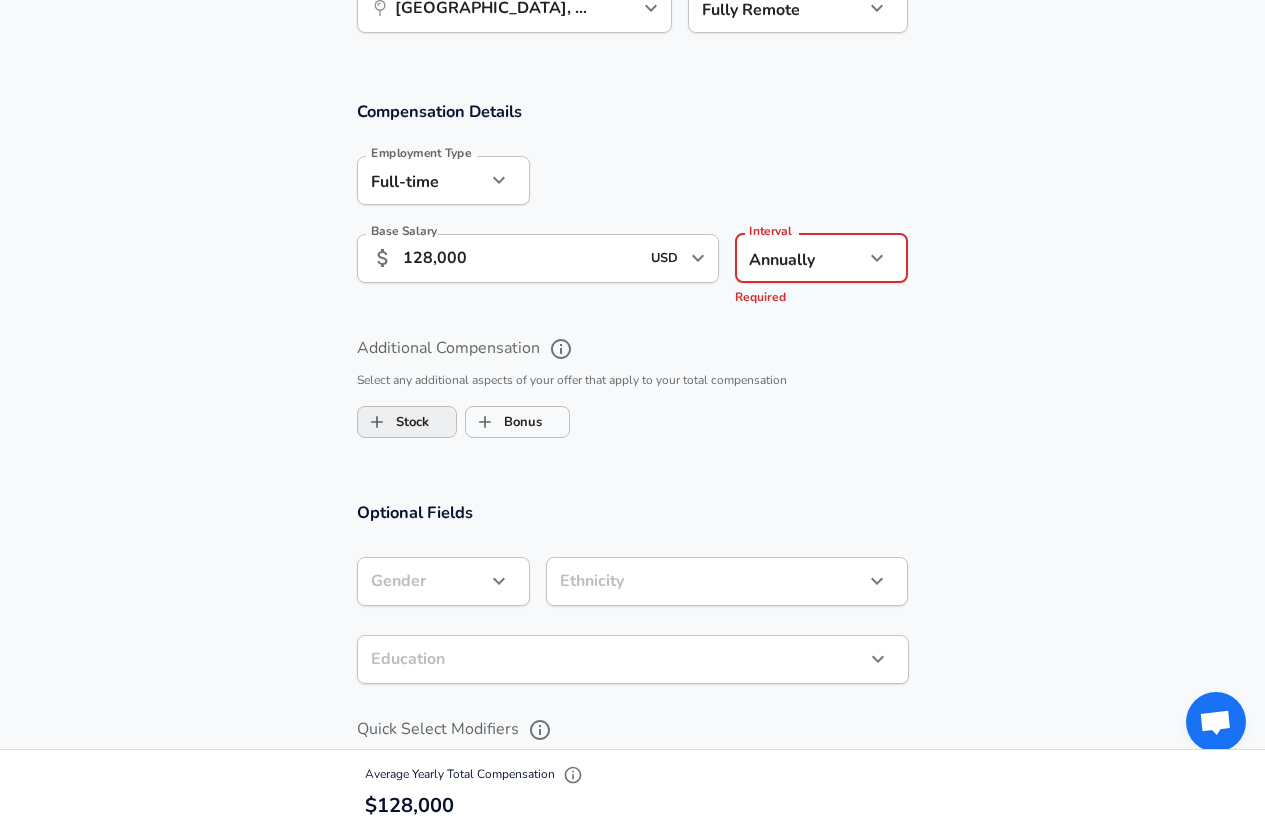 click on "Stock" at bounding box center [393, 422] 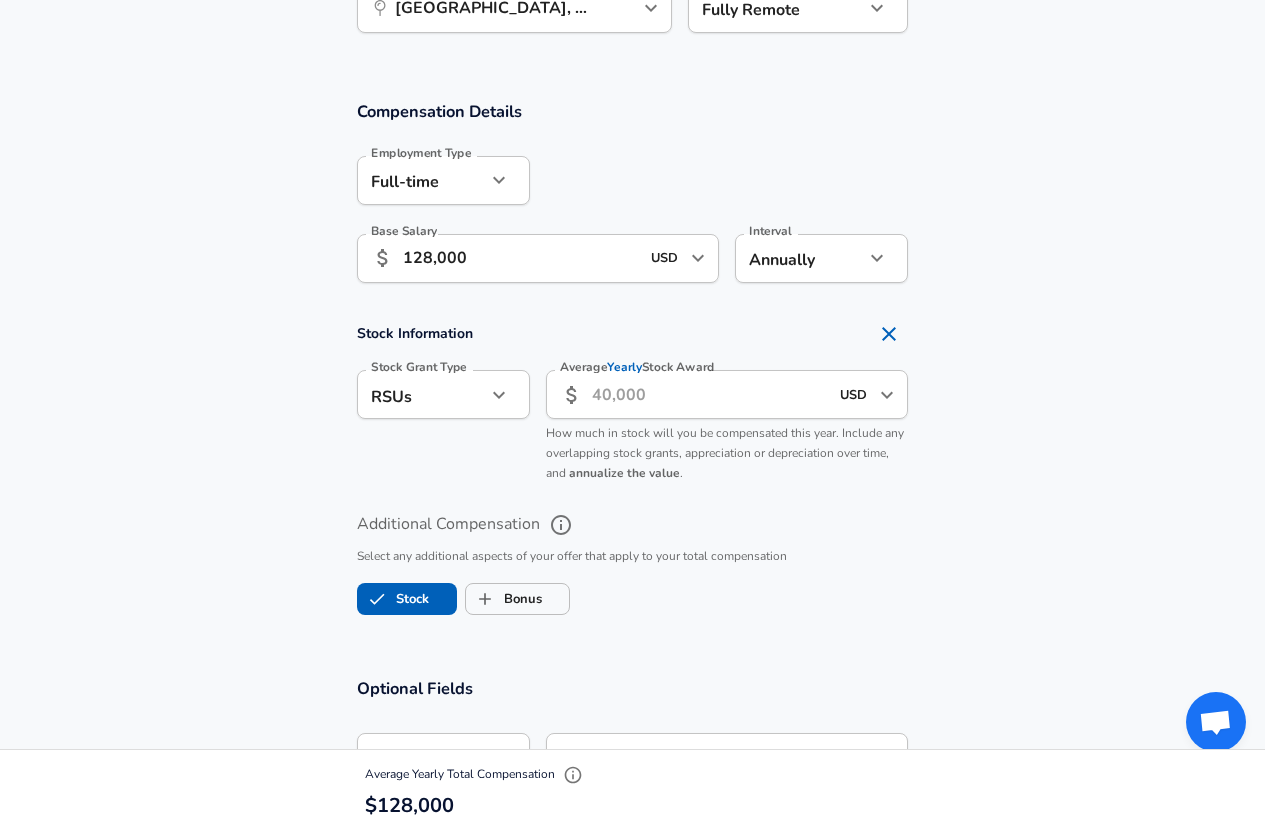 click on "Average  Yearly  Stock Award" at bounding box center (710, 394) 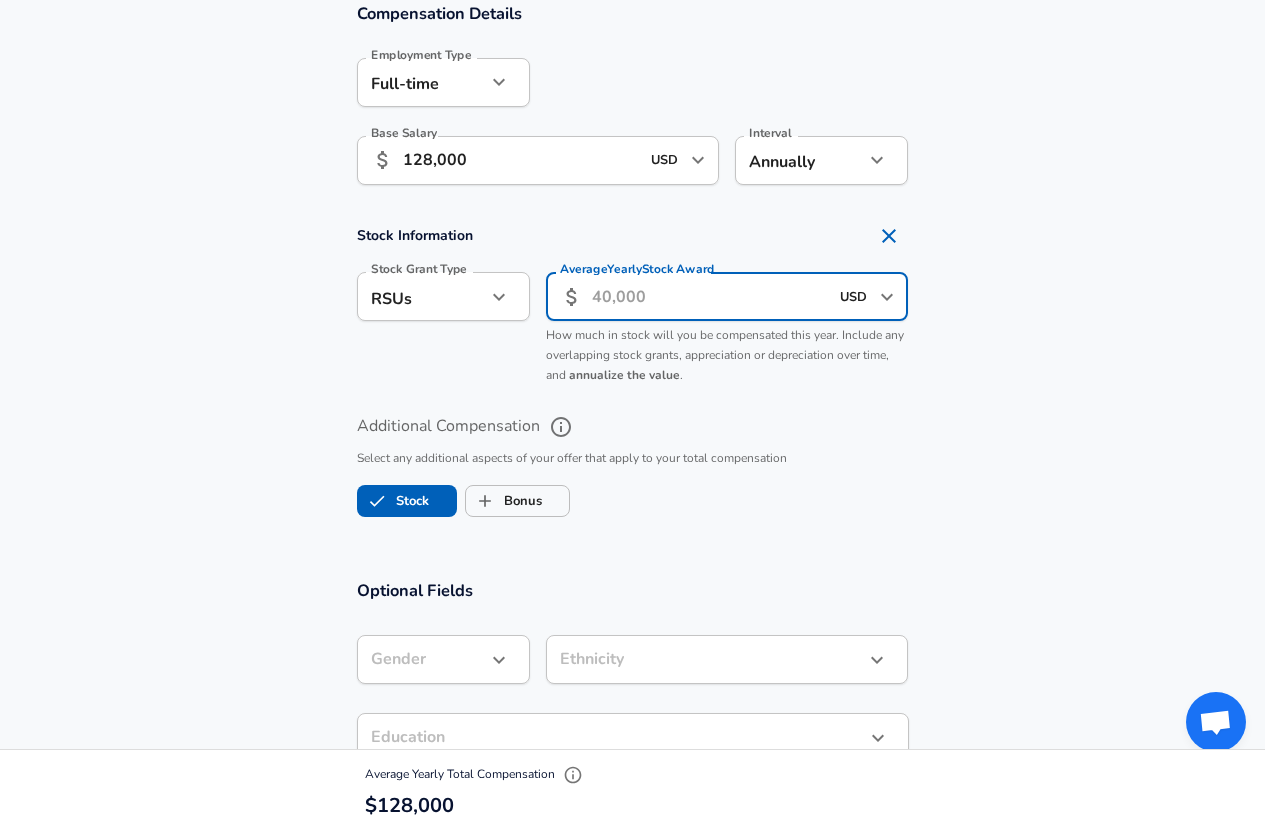 scroll, scrollTop: 1376, scrollLeft: 0, axis: vertical 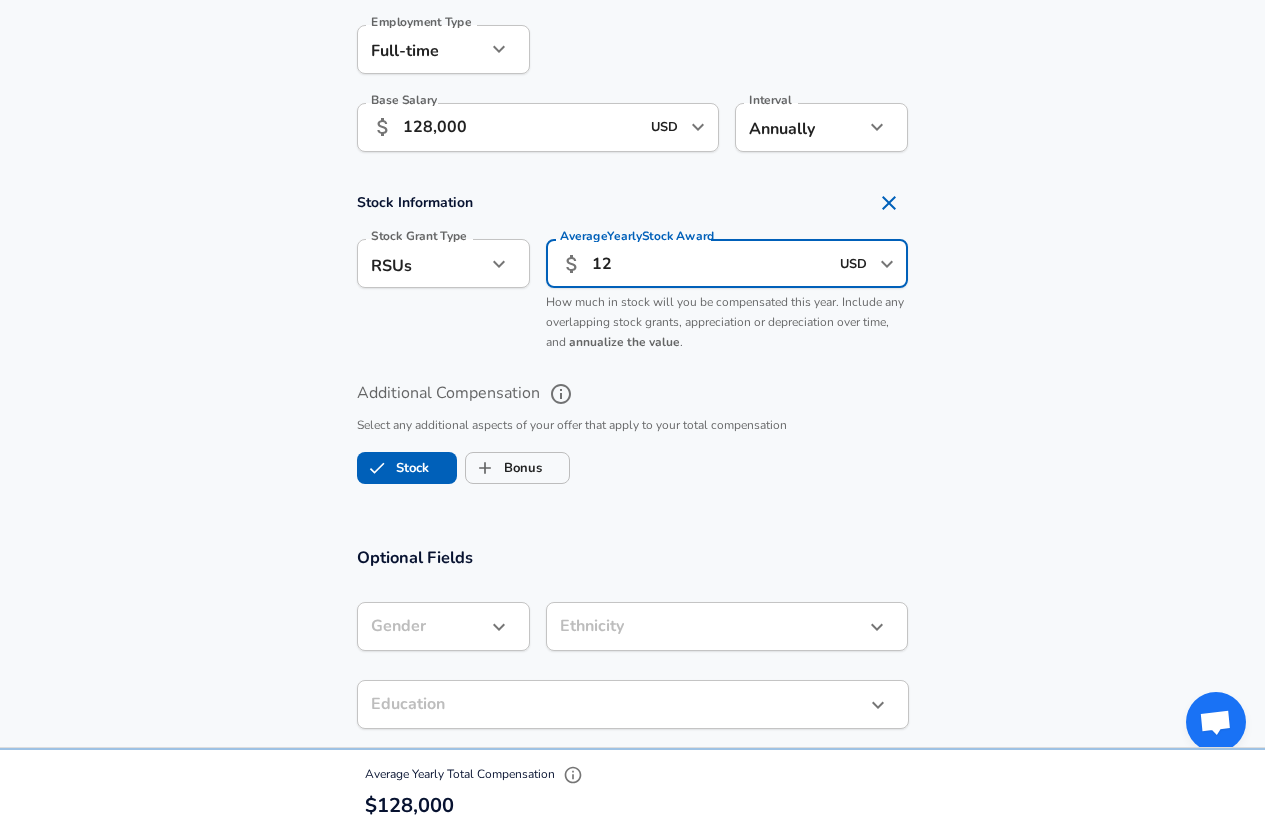 type on "1" 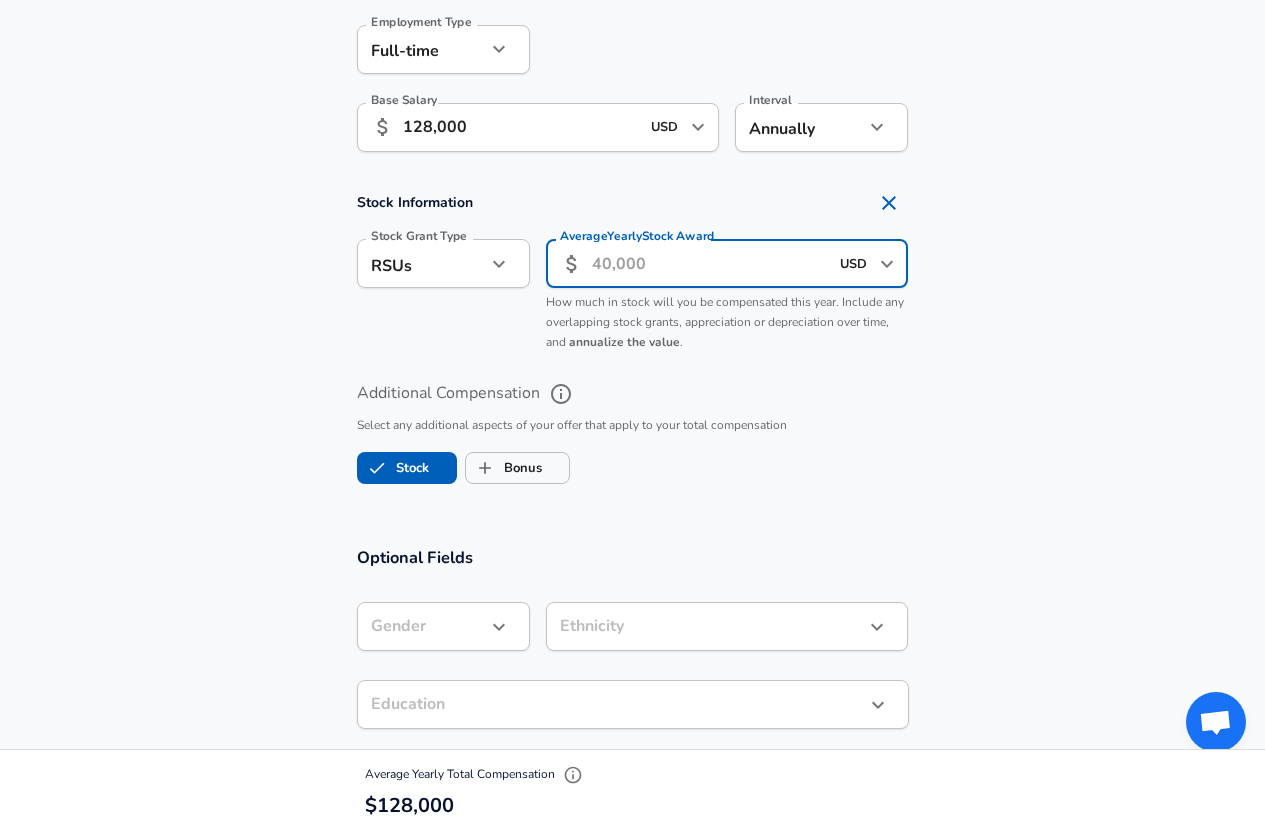 click on "Average  Yearly  Stock Award" at bounding box center (710, 263) 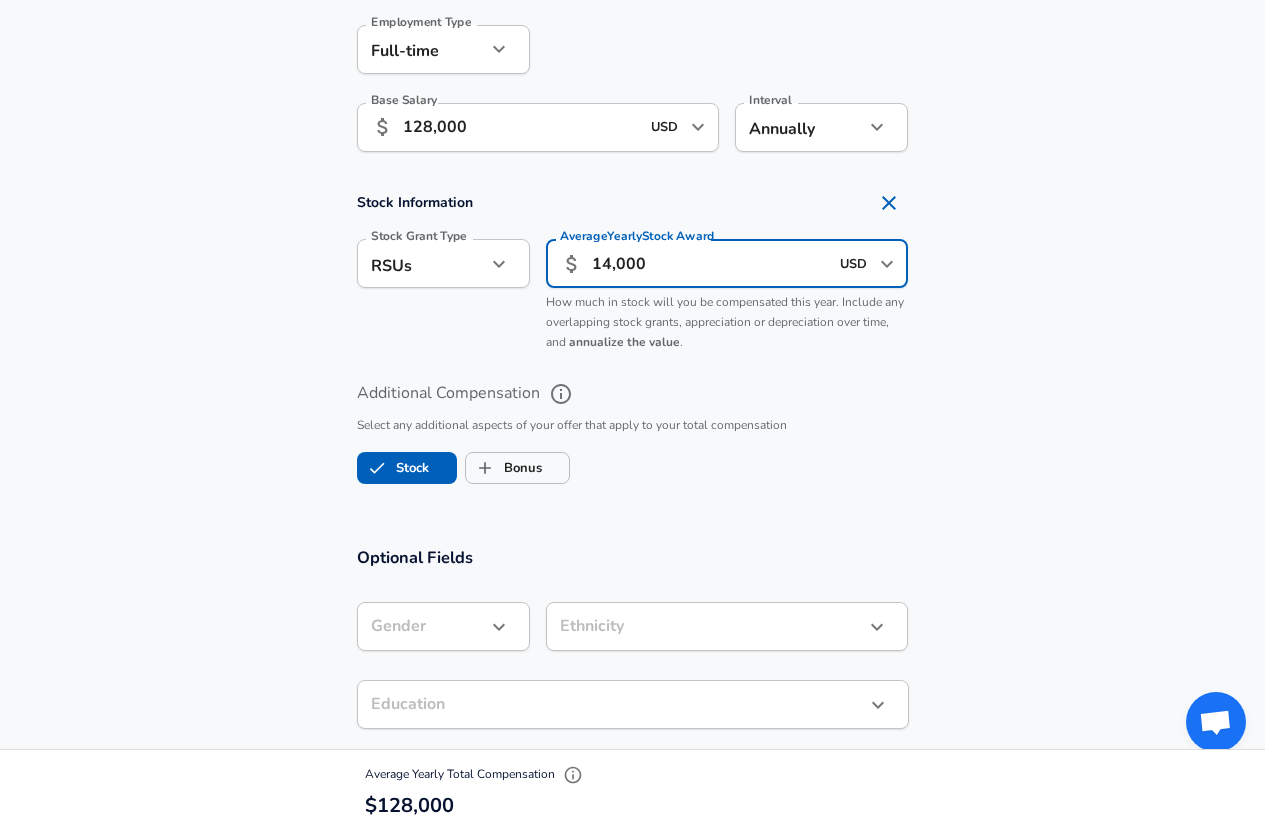 type on "14,000" 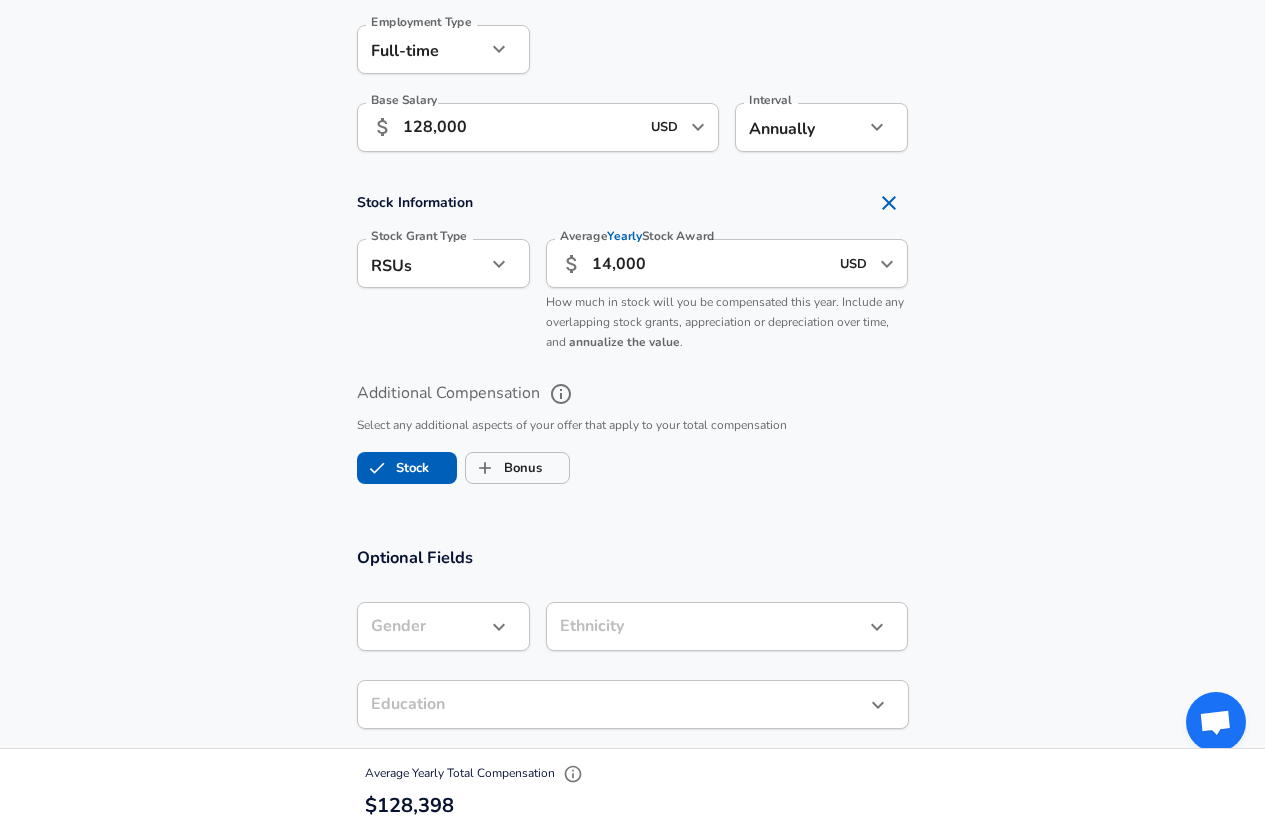 type 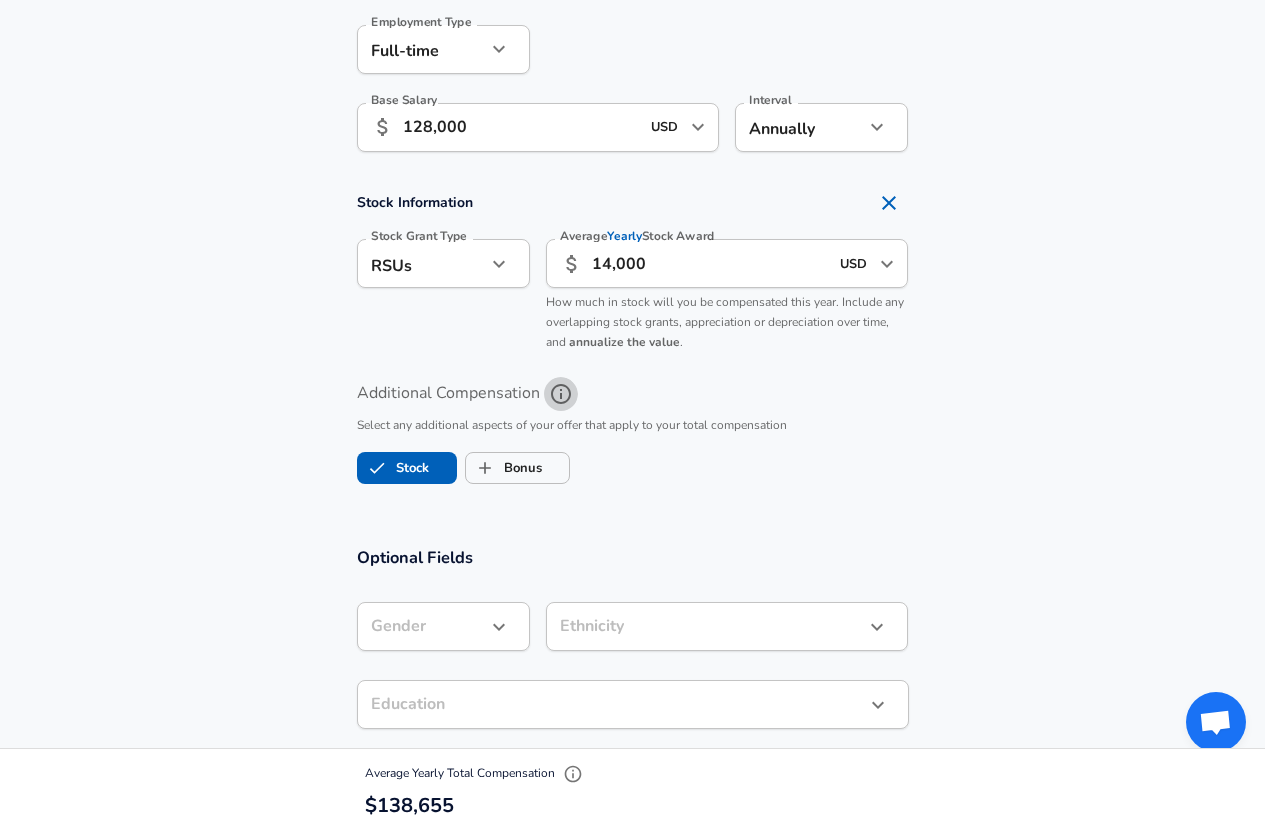 type 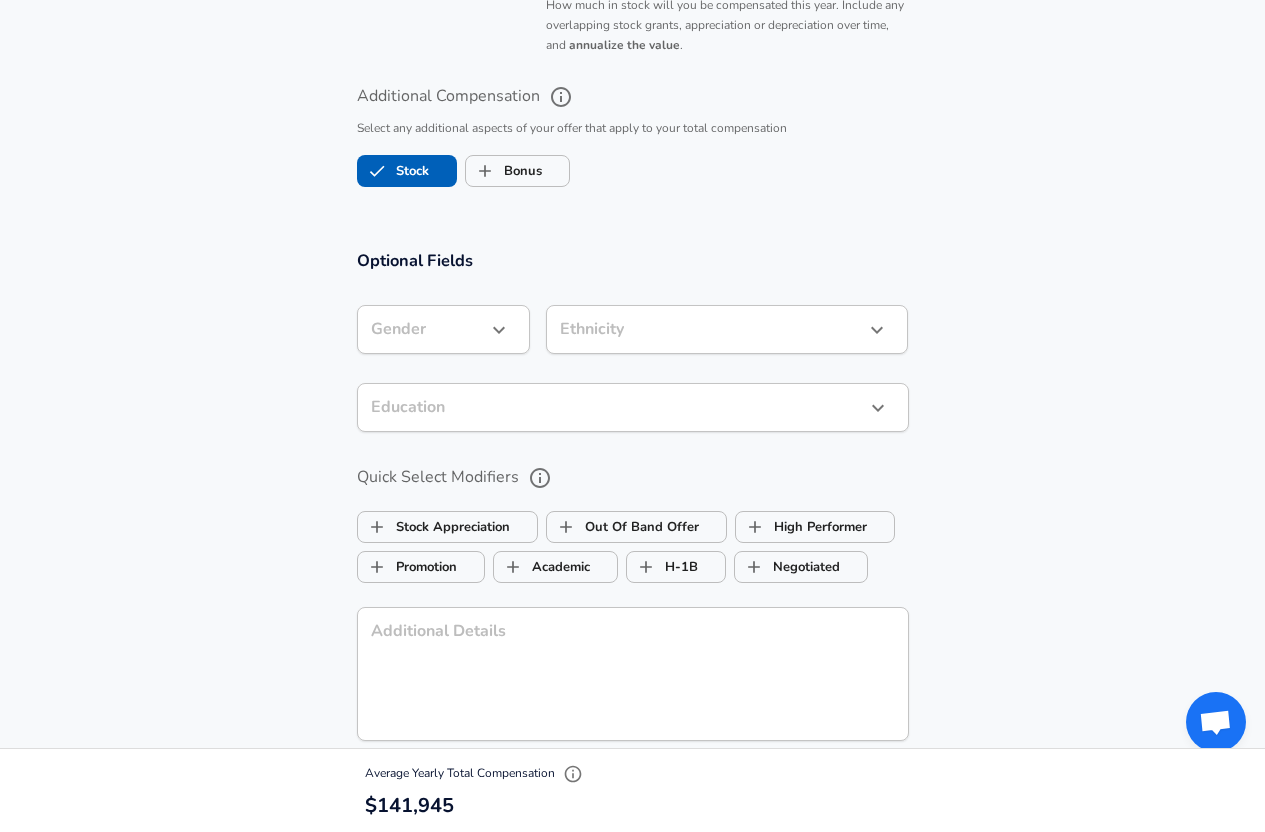 scroll, scrollTop: 1682, scrollLeft: 0, axis: vertical 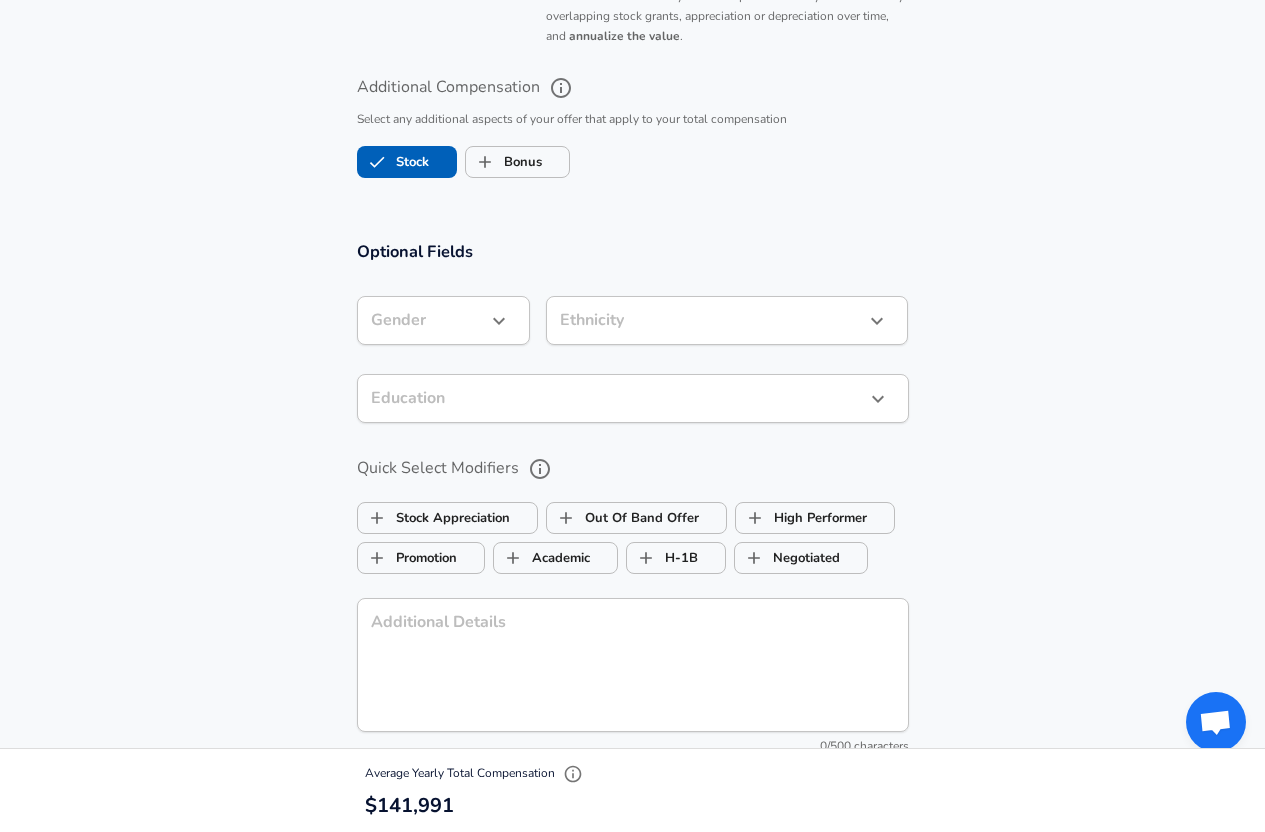 click on "Restart Add Your Salary Upload your offer letter   to verify your submission Enhance Privacy and Anonymity Yes Automatically hides specific fields until there are enough submissions to safely display the full details.   More Details Based on your submission and the data points that we have already collected, we will automatically hide and anonymize specific fields if there aren't enough data points to remain sufficiently anonymous. Company & Title Information   Enter the company you received your offer from Company Twilio Company   Select the title that closest resembles your official title. This should be similar to the title that was present on your offer letter. Title Data Analyst Title   Select a job family that best fits your role. If you can't find one, select 'Other' to enter a custom job family Job Family Data Analyst Job Family Specialization Specialization   Your level on the career ladder. e.g. L3 or Senior Product Manager or Principal Engineer or Distinguished Engineer Level L2 Level New Offer Yes" at bounding box center (632, -1266) 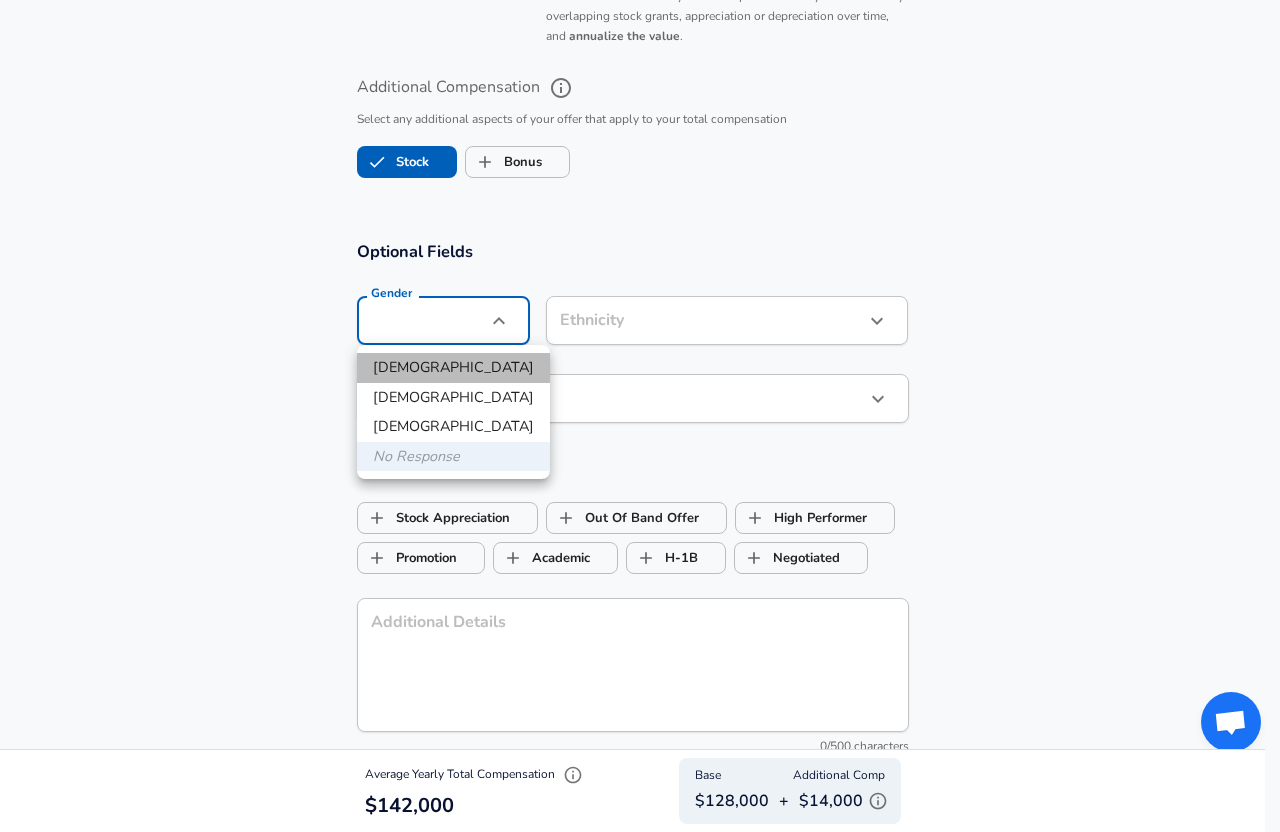click on "[DEMOGRAPHIC_DATA]" at bounding box center (453, 368) 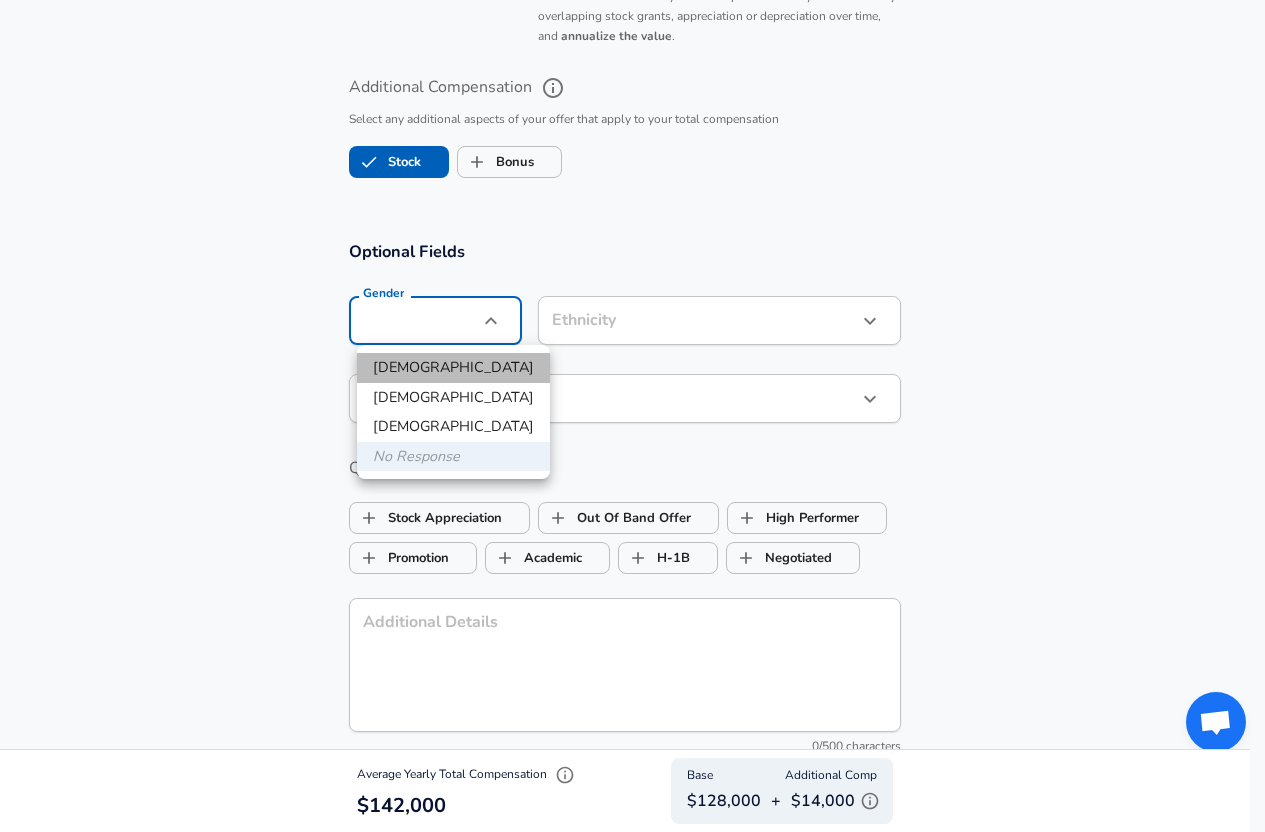 click at bounding box center [632, 416] 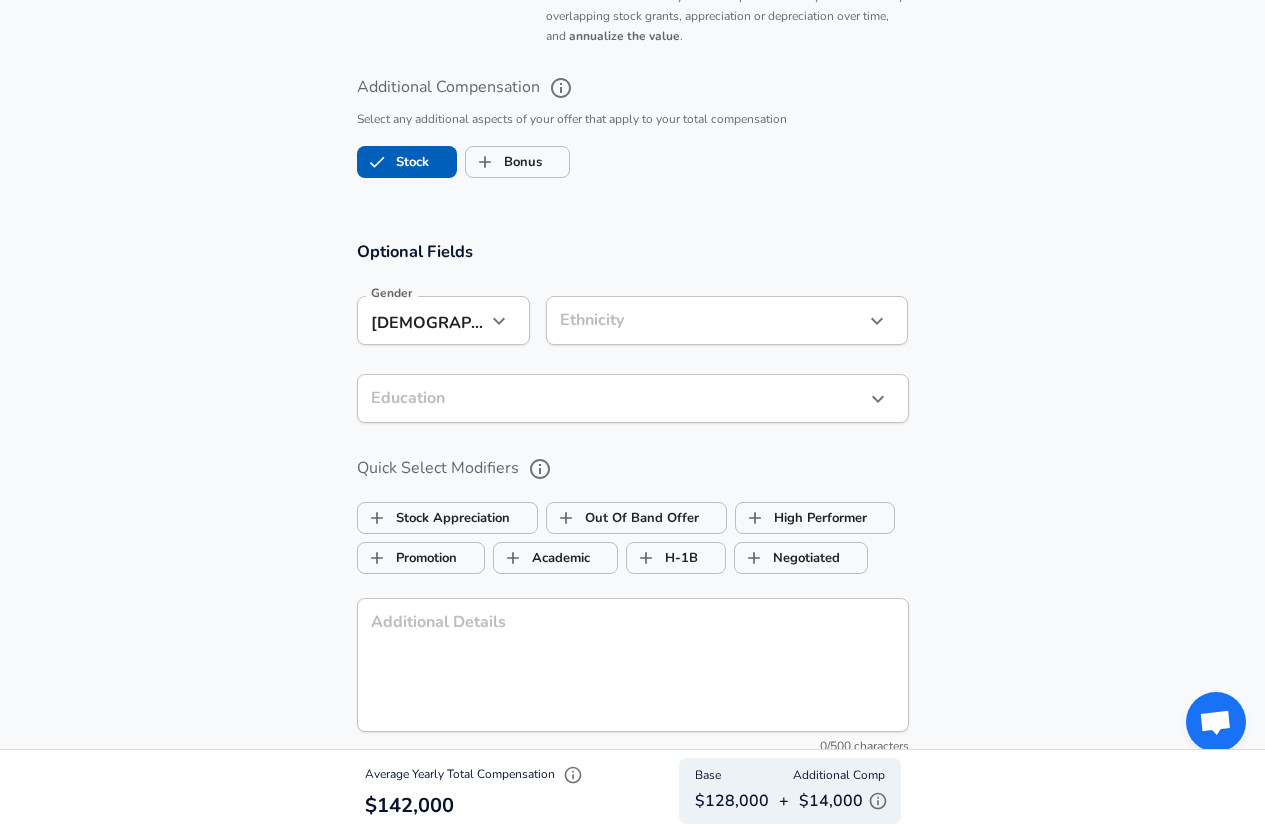 click on "Restart Add Your Salary Upload your offer letter   to verify your submission Enhance Privacy and Anonymity Yes Automatically hides specific fields until there are enough submissions to safely display the full details.   More Details Based on your submission and the data points that we have already collected, we will automatically hide and anonymize specific fields if there aren't enough data points to remain sufficiently anonymous. Company & Title Information   Enter the company you received your offer from Company Twilio Company   Select the title that closest resembles your official title. This should be similar to the title that was present on your offer letter. Title Data Analyst Title   Select a job family that best fits your role. If you can't find one, select 'Other' to enter a custom job family Job Family Data Analyst Job Family Specialization Specialization   Your level on the career ladder. e.g. L3 or Senior Product Manager or Principal Engineer or Distinguished Engineer Level L2 Level New Offer Yes" at bounding box center [632, -1266] 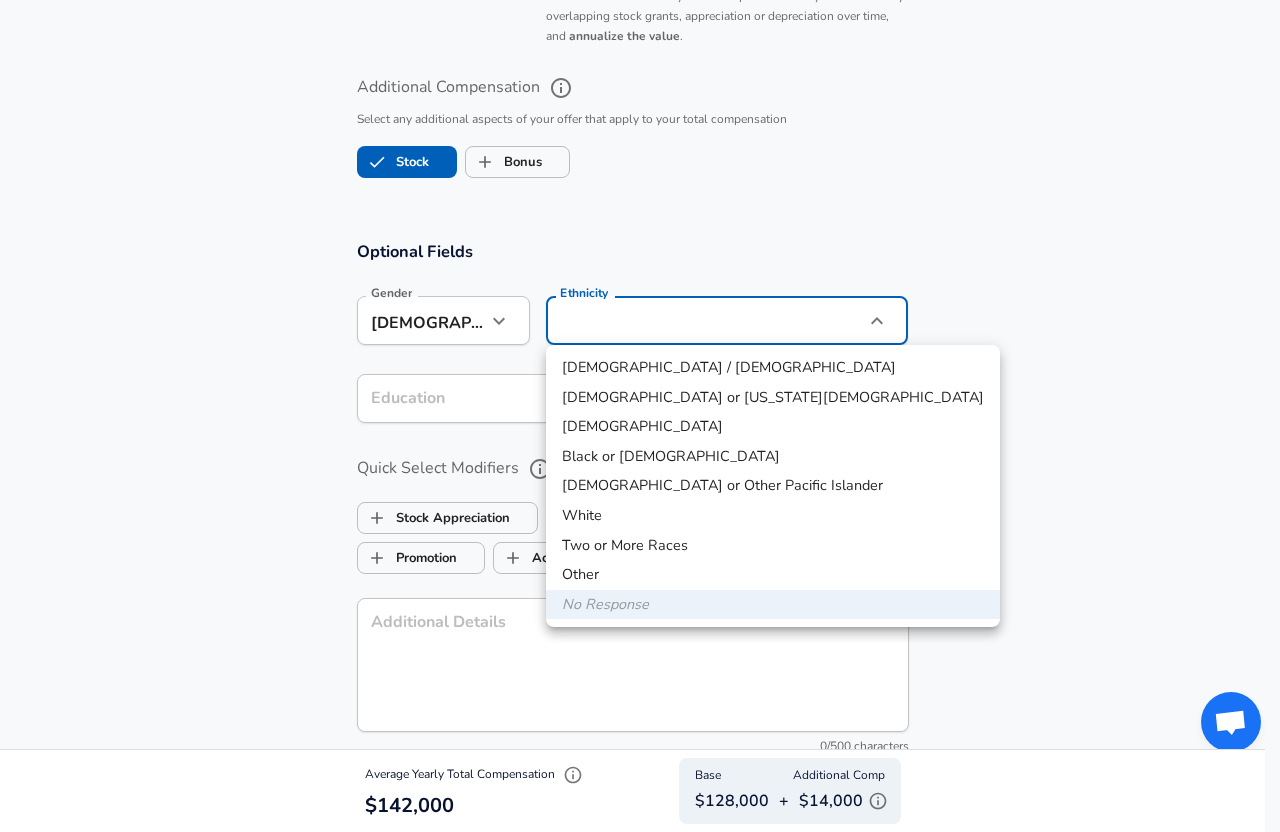 drag, startPoint x: 629, startPoint y: 431, endPoint x: 544, endPoint y: 412, distance: 87.09765 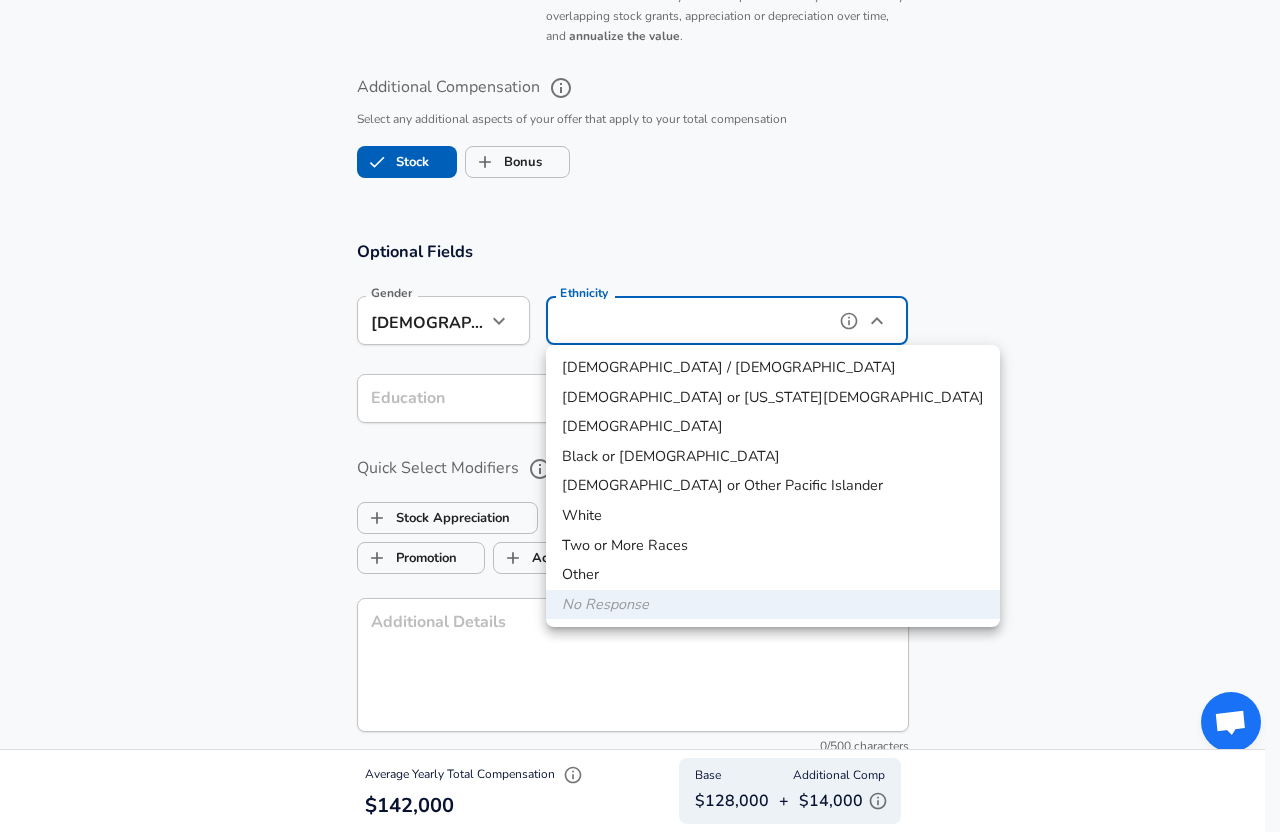 type on "[DEMOGRAPHIC_DATA]" 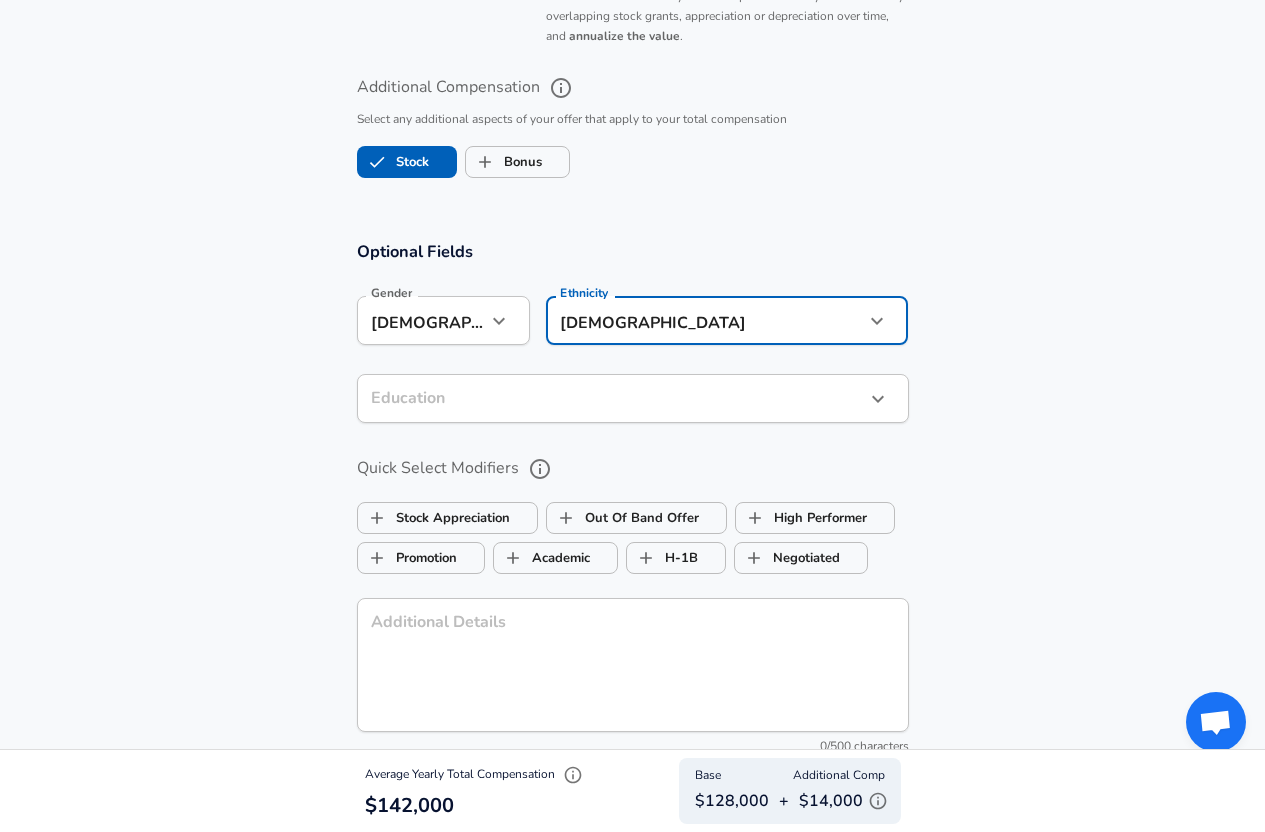 click on "Restart Add Your Salary Upload your offer letter   to verify your submission Enhance Privacy and Anonymity Yes Automatically hides specific fields until there are enough submissions to safely display the full details.   More Details Based on your submission and the data points that we have already collected, we will automatically hide and anonymize specific fields if there aren't enough data points to remain sufficiently anonymous. Company & Title Information   Enter the company you received your offer from Company Twilio Company   Select the title that closest resembles your official title. This should be similar to the title that was present on your offer letter. Title Data Analyst Title   Select a job family that best fits your role. If you can't find one, select 'Other' to enter a custom job family Job Family Data Analyst Job Family Specialization Specialization   Your level on the career ladder. e.g. L3 or Senior Product Manager or Principal Engineer or Distinguished Engineer Level L2 Level New Offer Yes" at bounding box center (632, -1266) 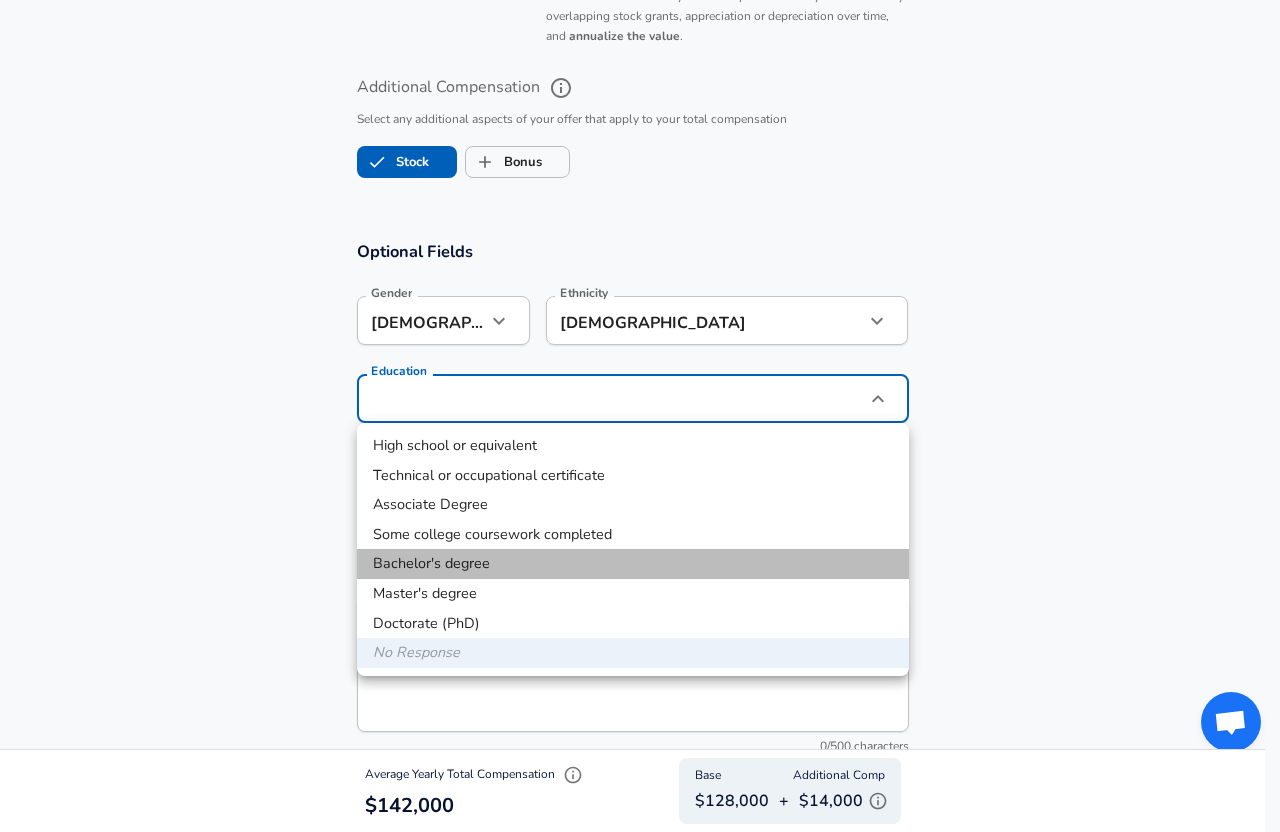 click on "Bachelor's degree" at bounding box center (633, 564) 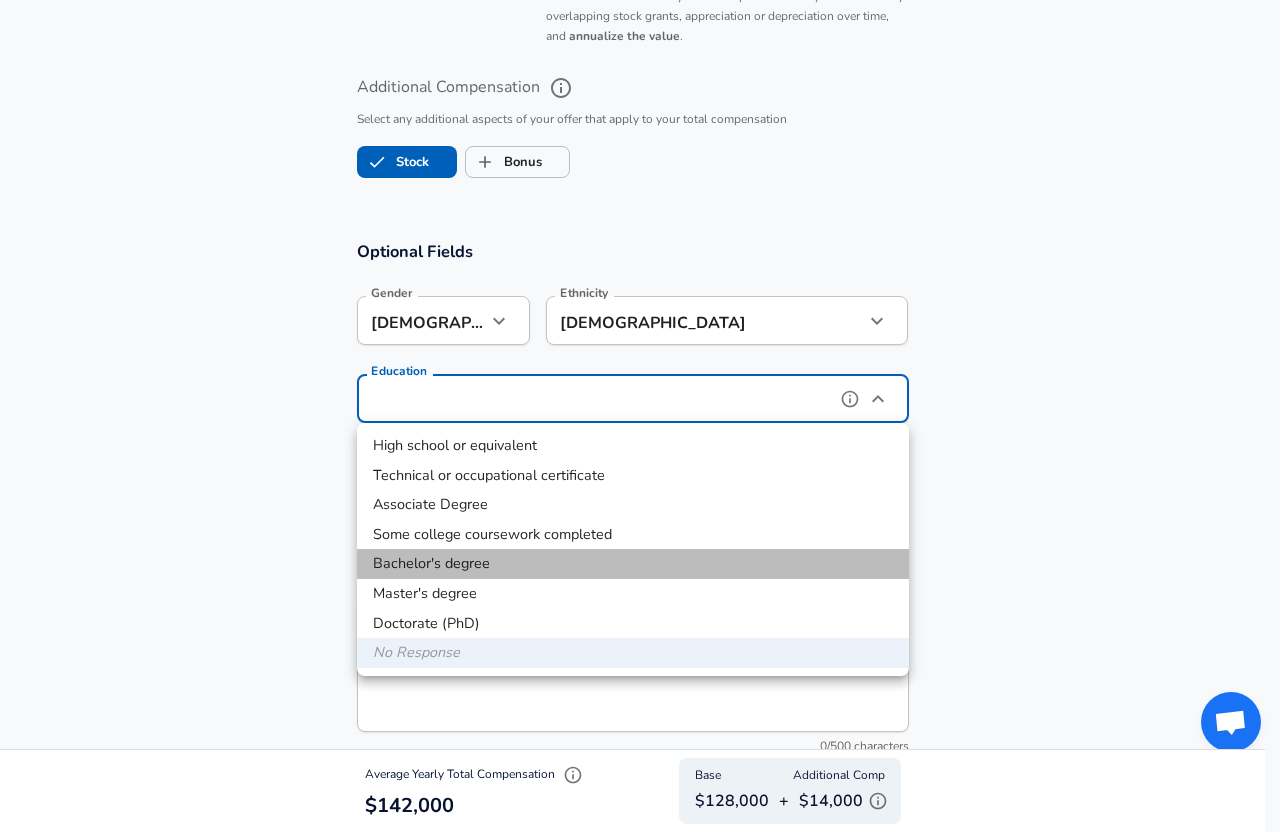 type on "Bachelors degree" 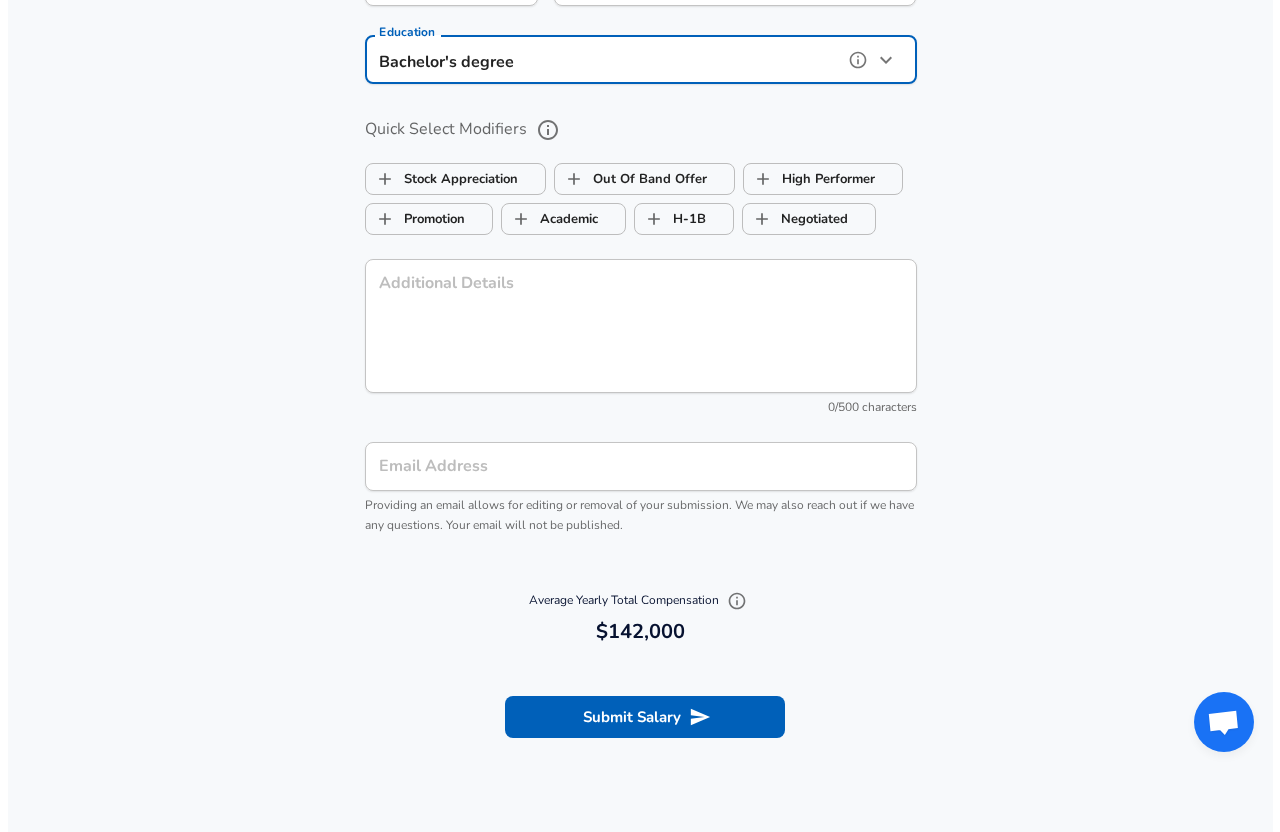 scroll, scrollTop: 2024, scrollLeft: 0, axis: vertical 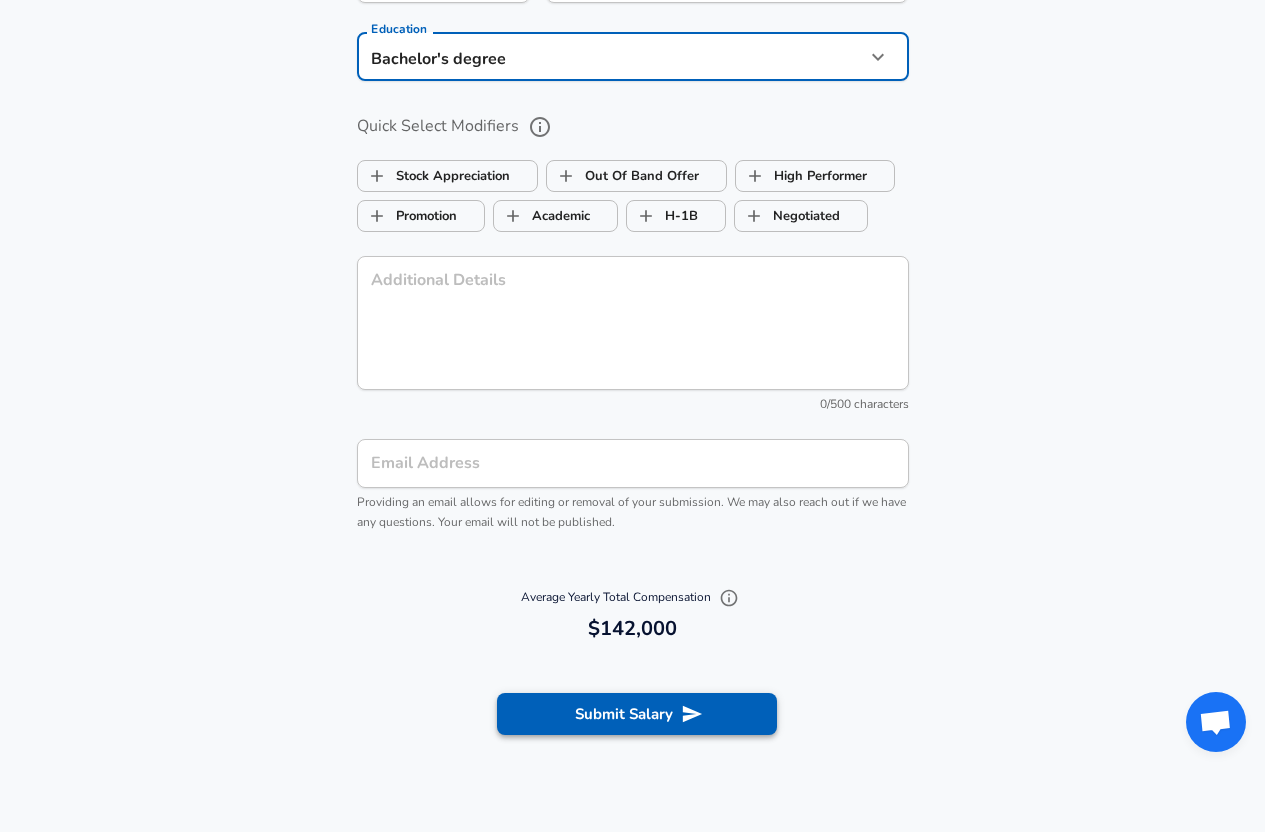 click on "Submit Salary" at bounding box center (637, 714) 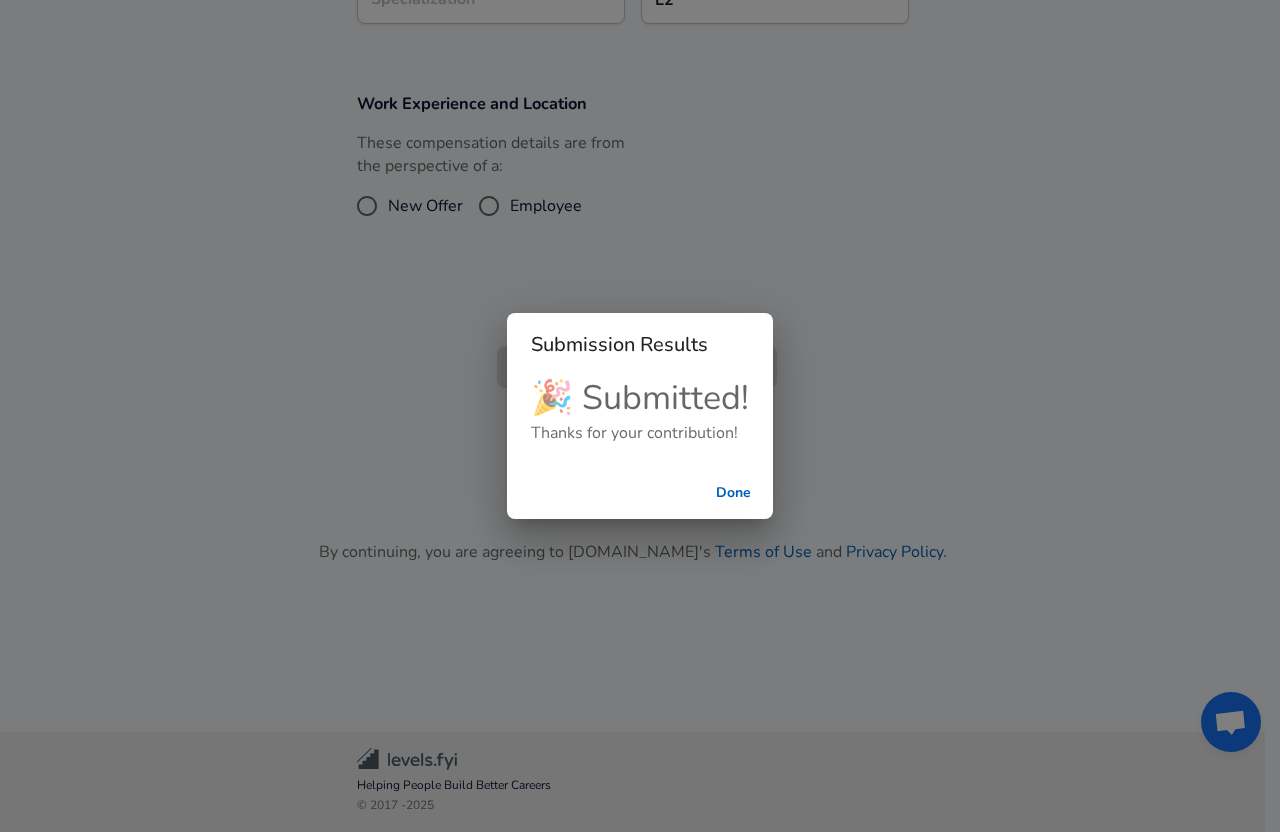 checkbox on "false" 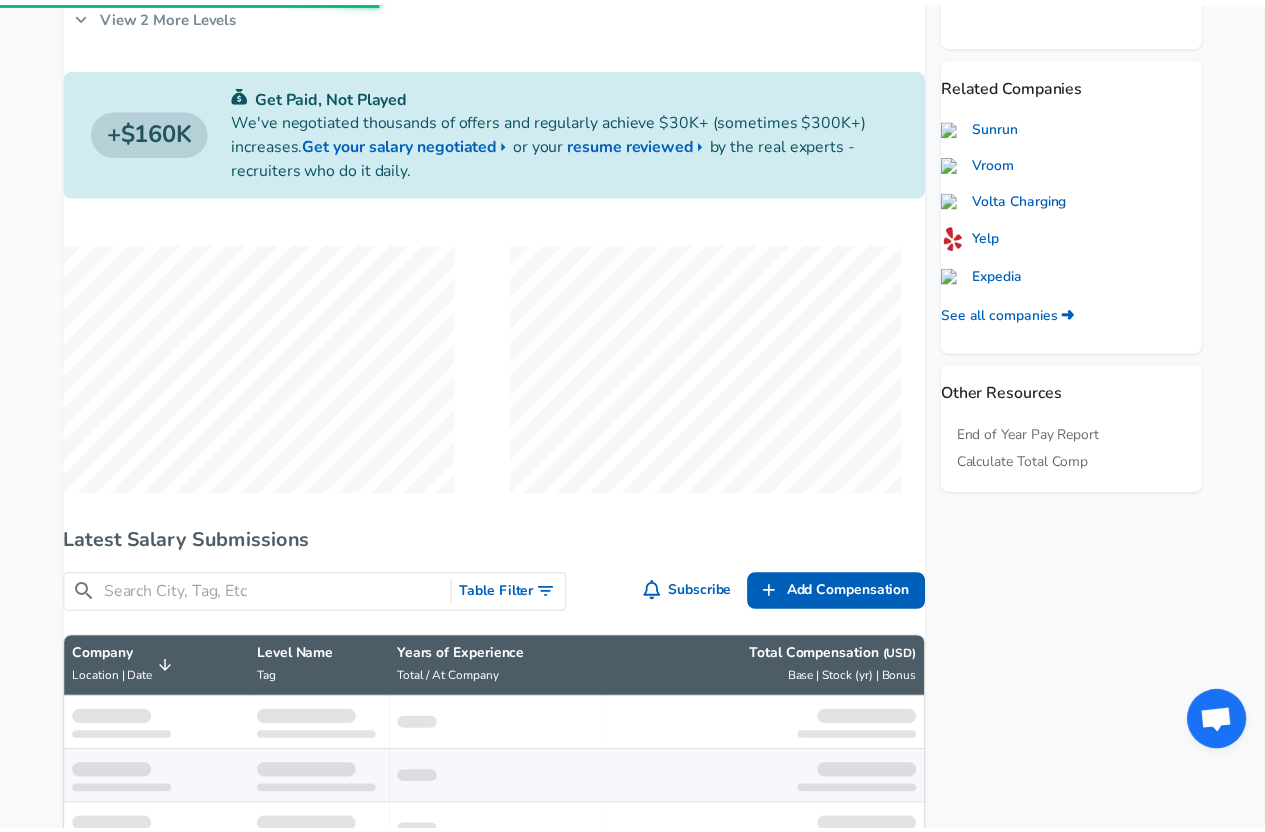 scroll, scrollTop: 0, scrollLeft: 0, axis: both 